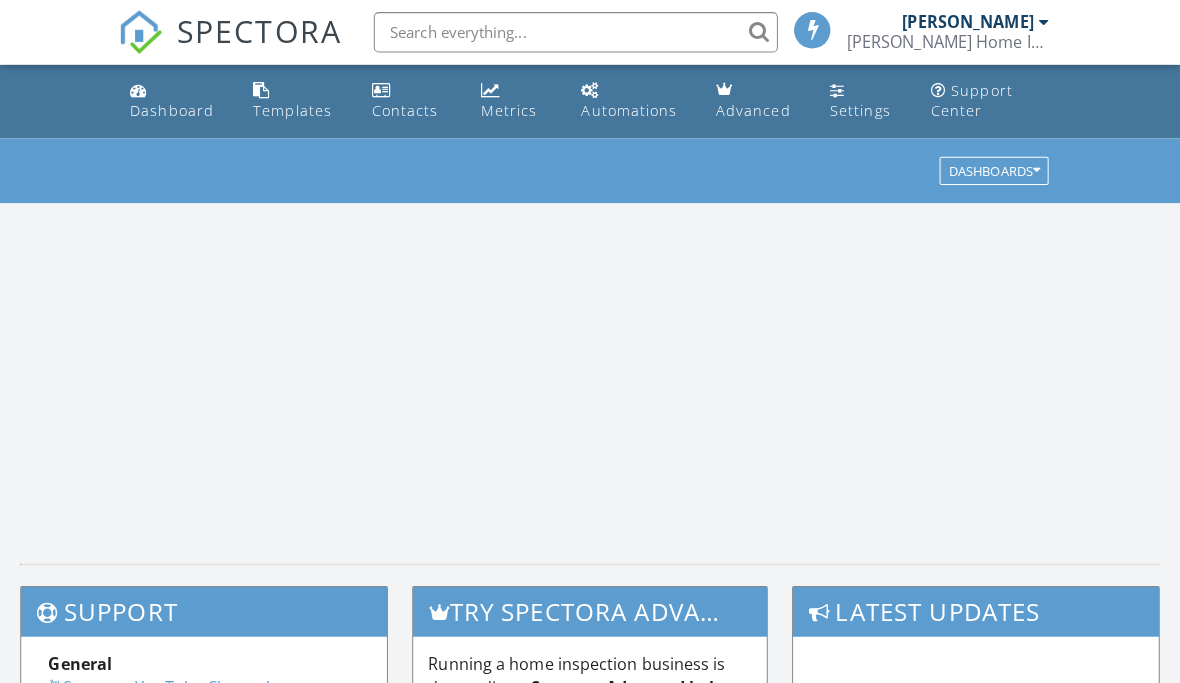 scroll, scrollTop: 0, scrollLeft: 0, axis: both 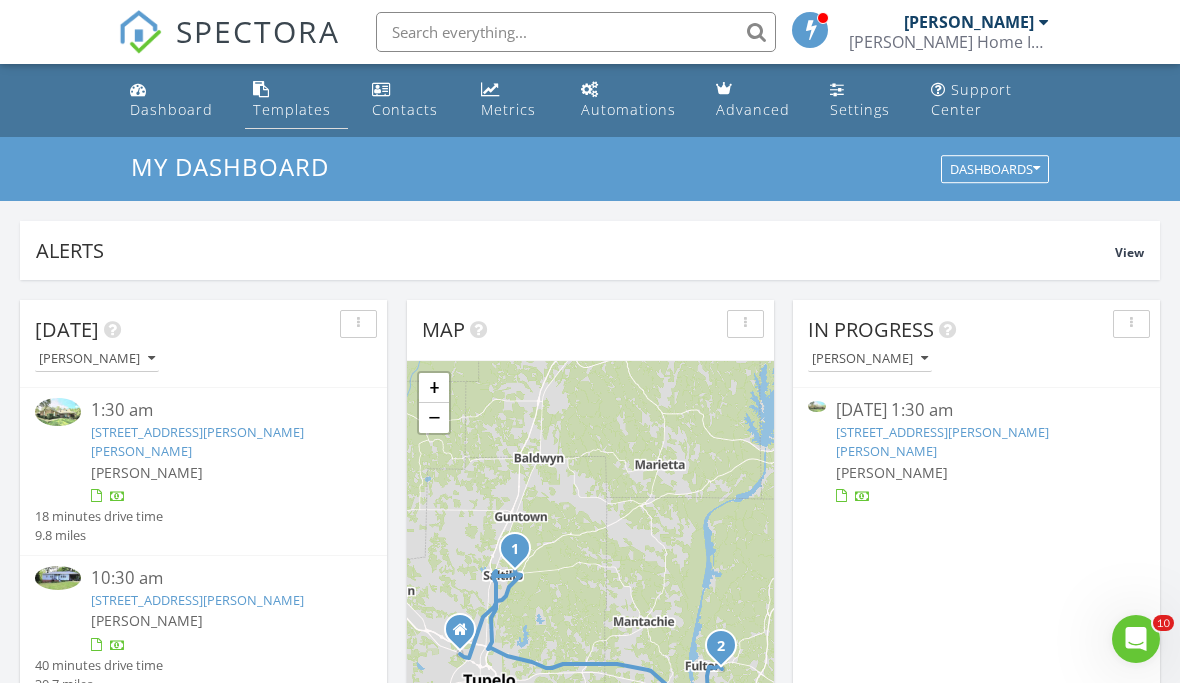 click on "Templates" at bounding box center (292, 109) 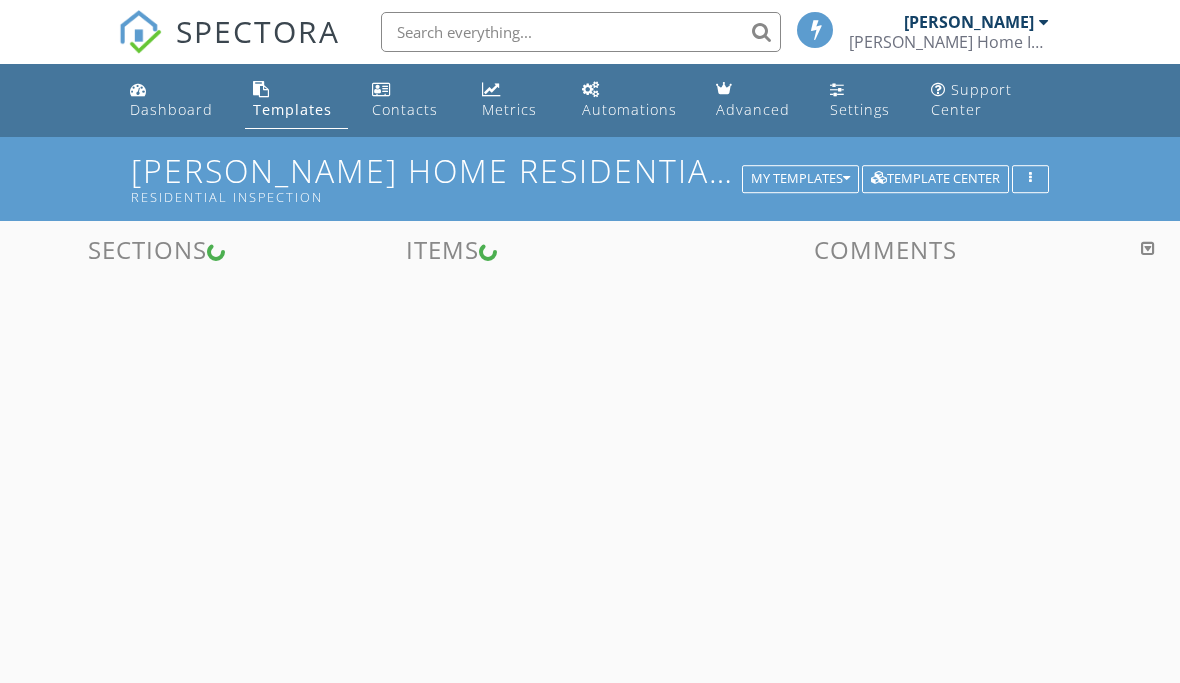 scroll, scrollTop: 0, scrollLeft: 0, axis: both 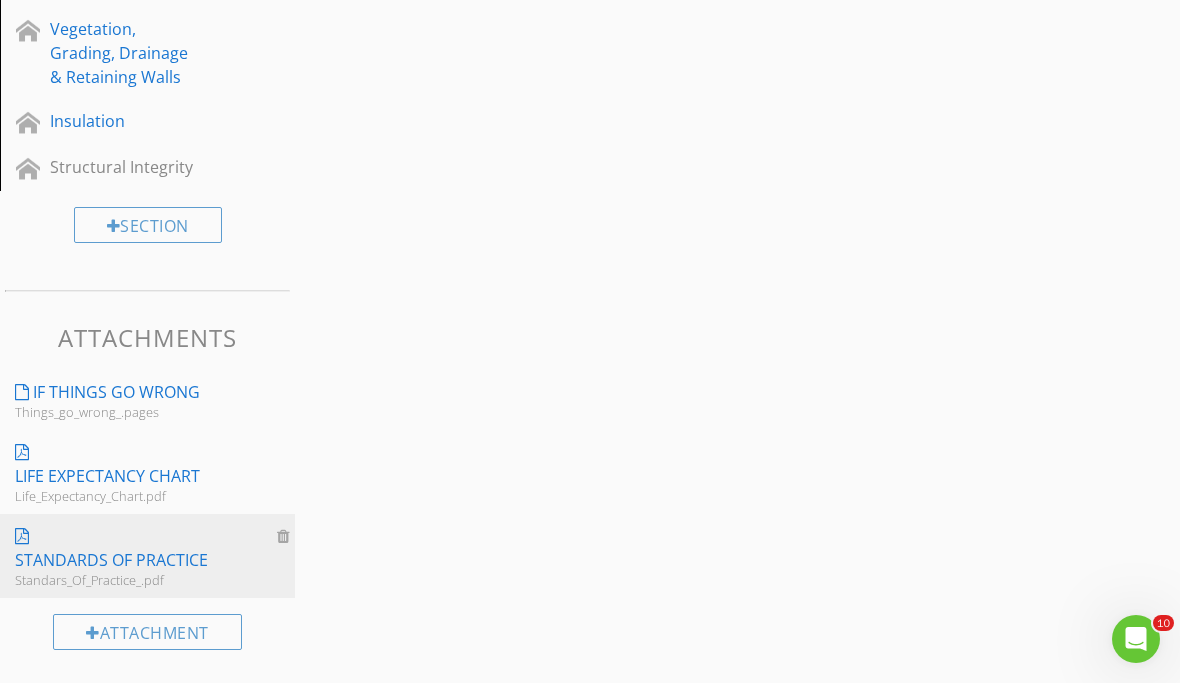 click on "Standards Of Practice" at bounding box center (111, 560) 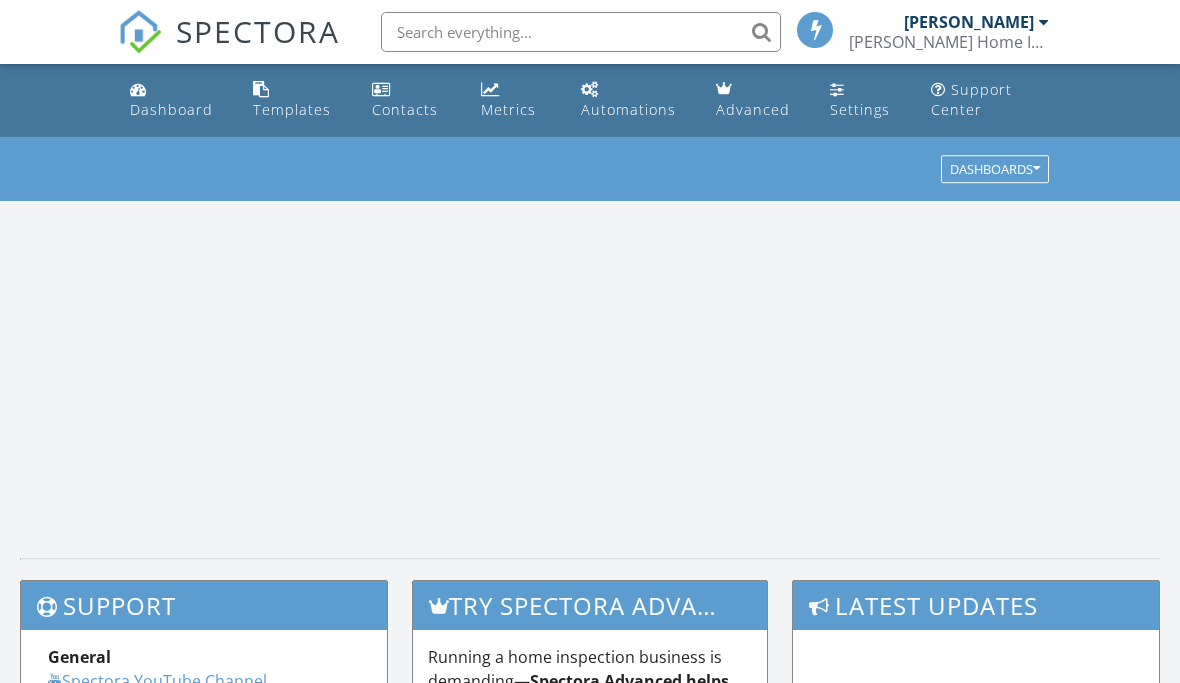 scroll, scrollTop: 0, scrollLeft: 0, axis: both 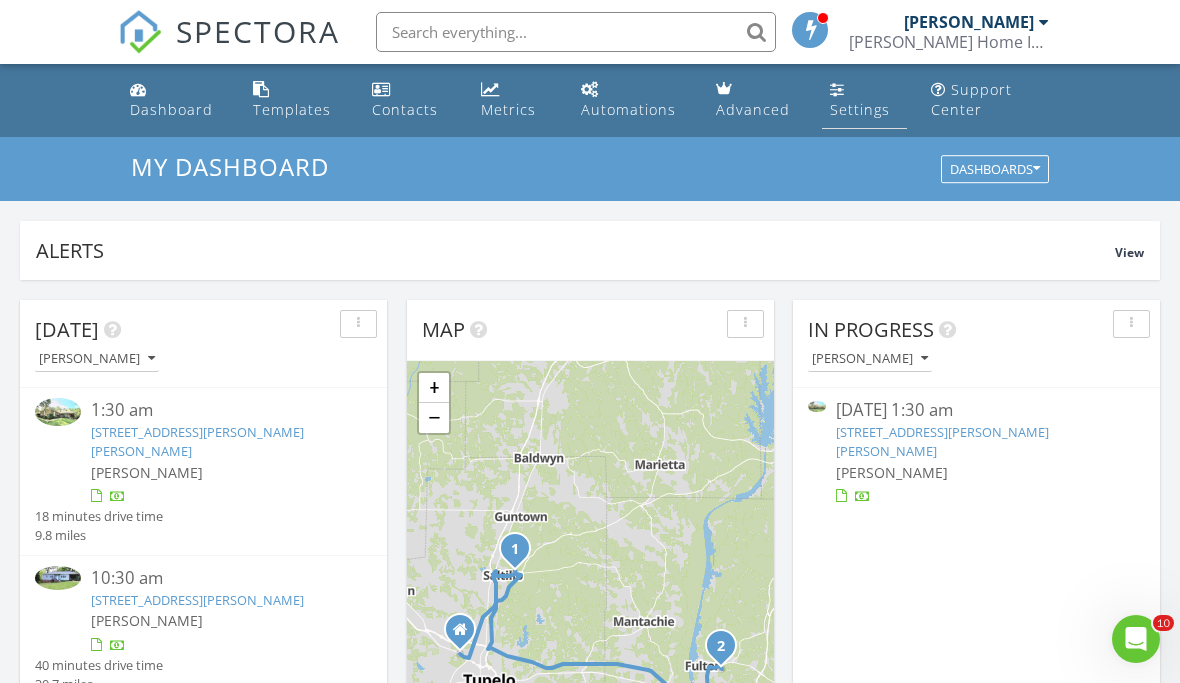 click on "Settings" at bounding box center [860, 109] 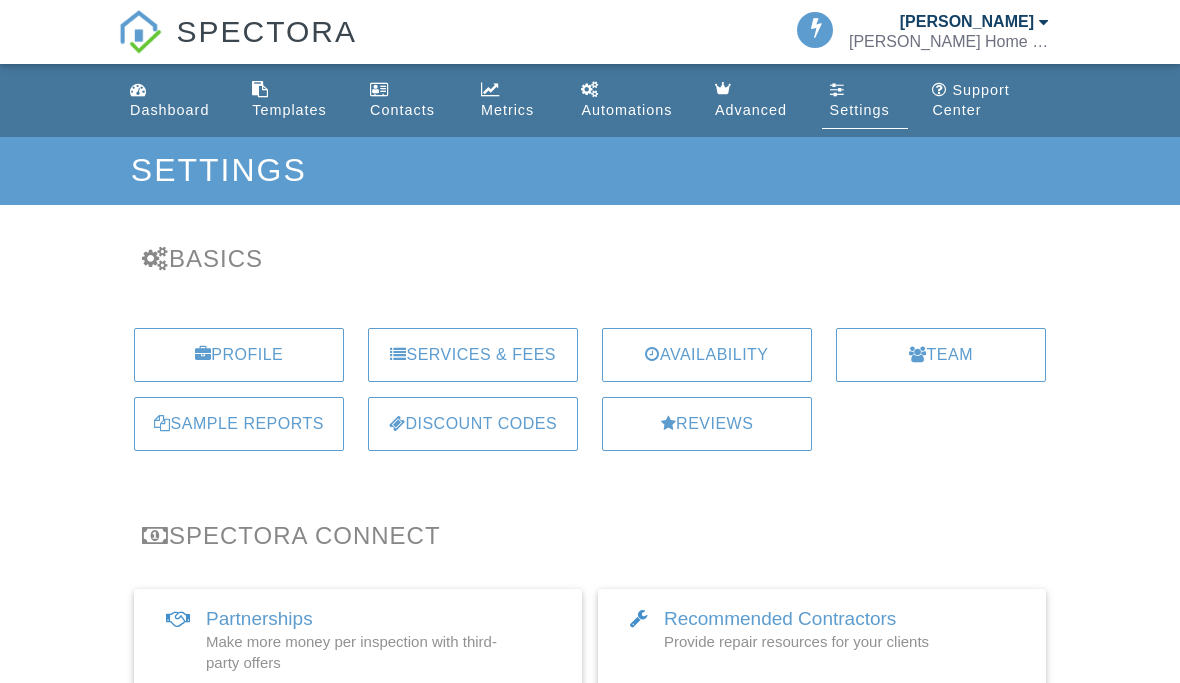 scroll, scrollTop: 0, scrollLeft: 0, axis: both 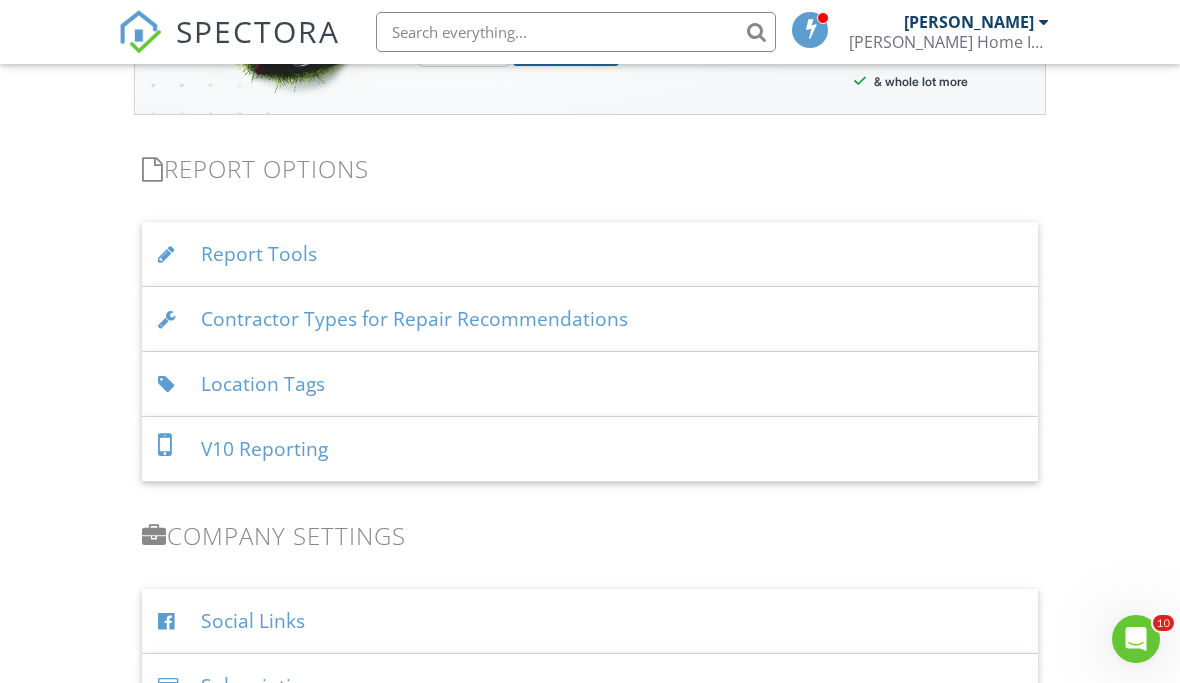 click on "Report Tools" at bounding box center [590, 254] 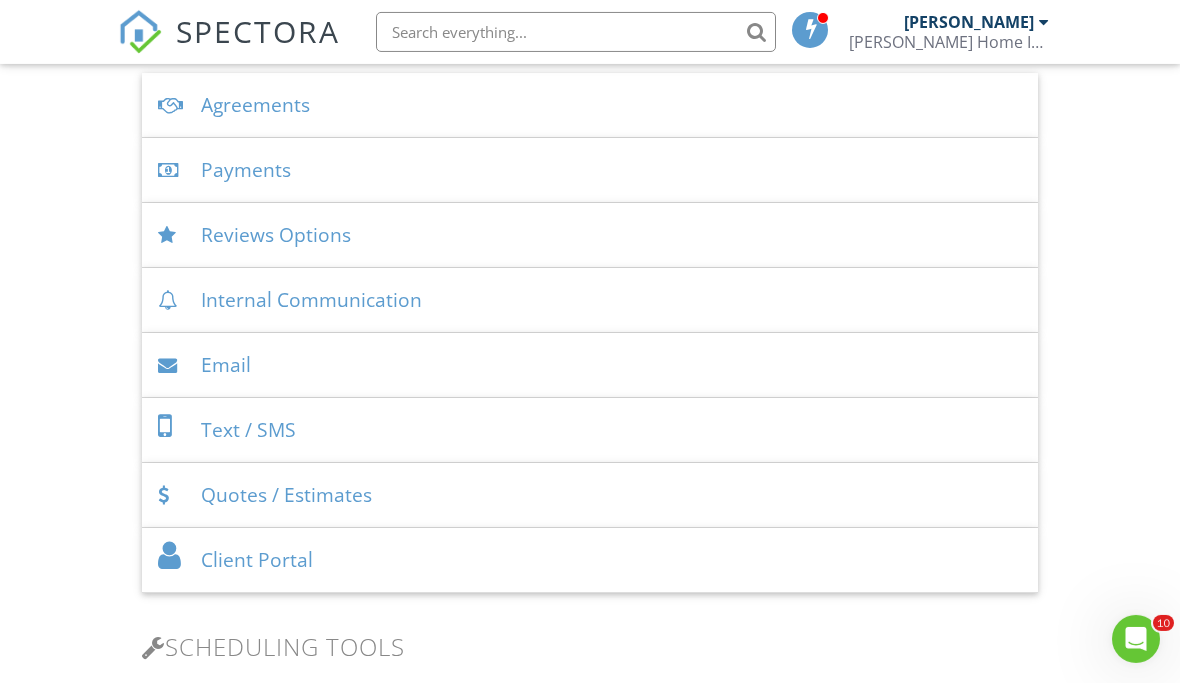 scroll, scrollTop: 752, scrollLeft: 0, axis: vertical 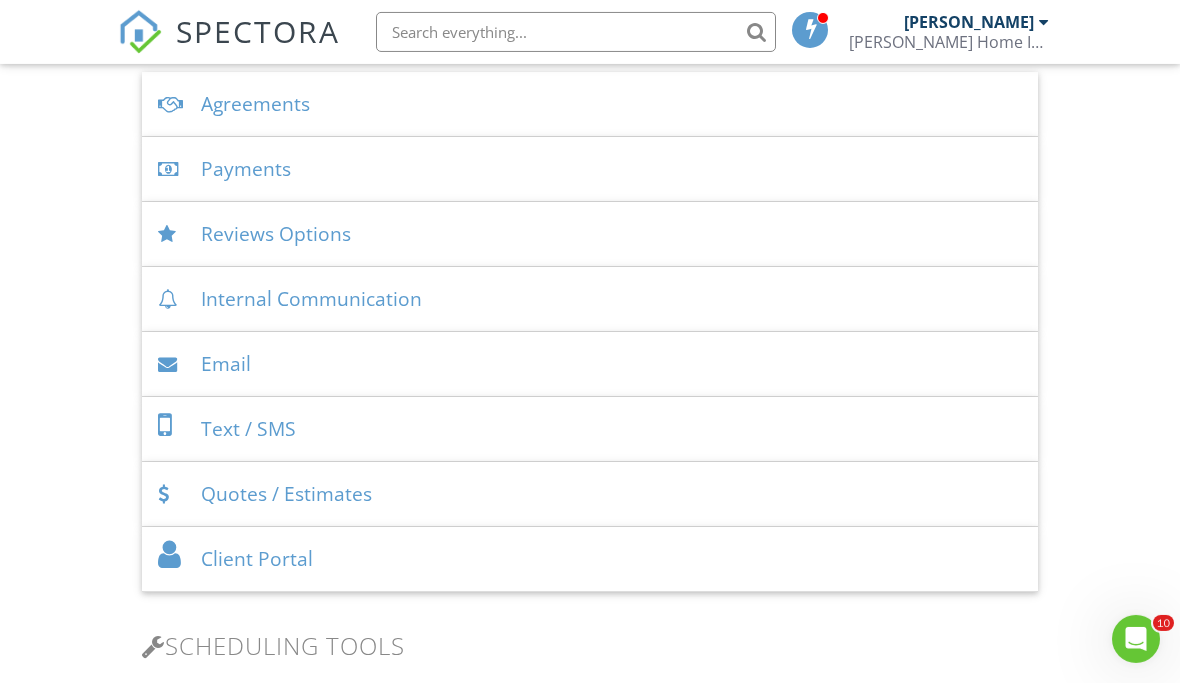 click on "Reviews Options" at bounding box center (590, 234) 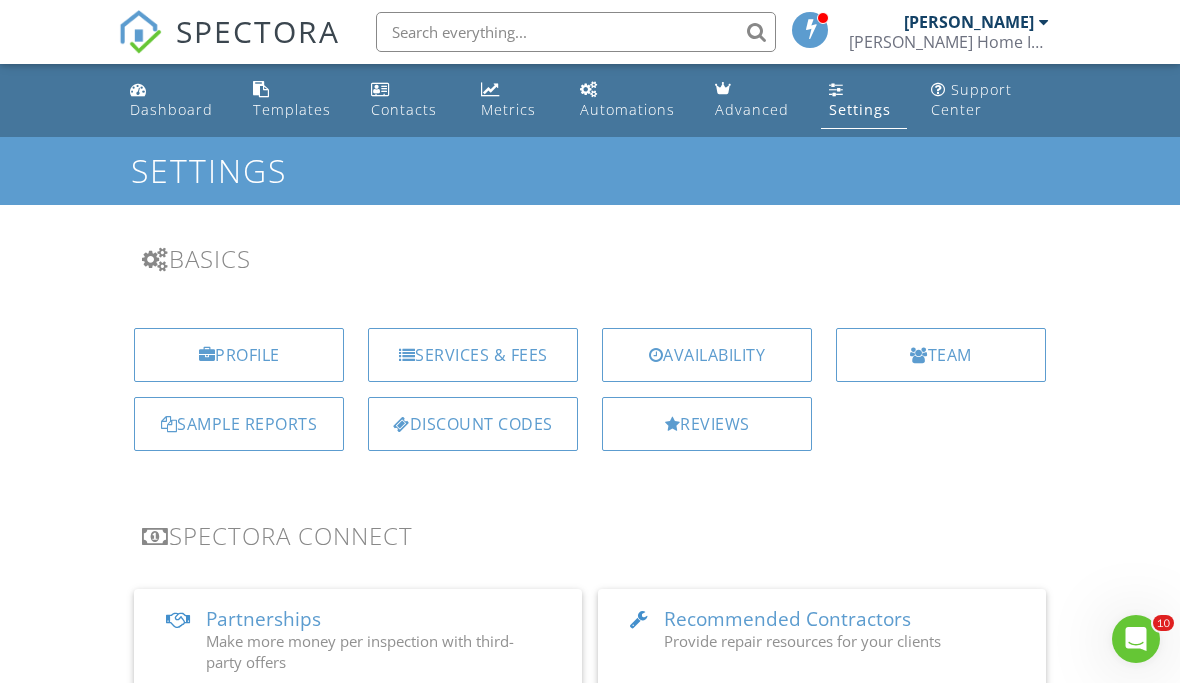 scroll, scrollTop: 0, scrollLeft: 0, axis: both 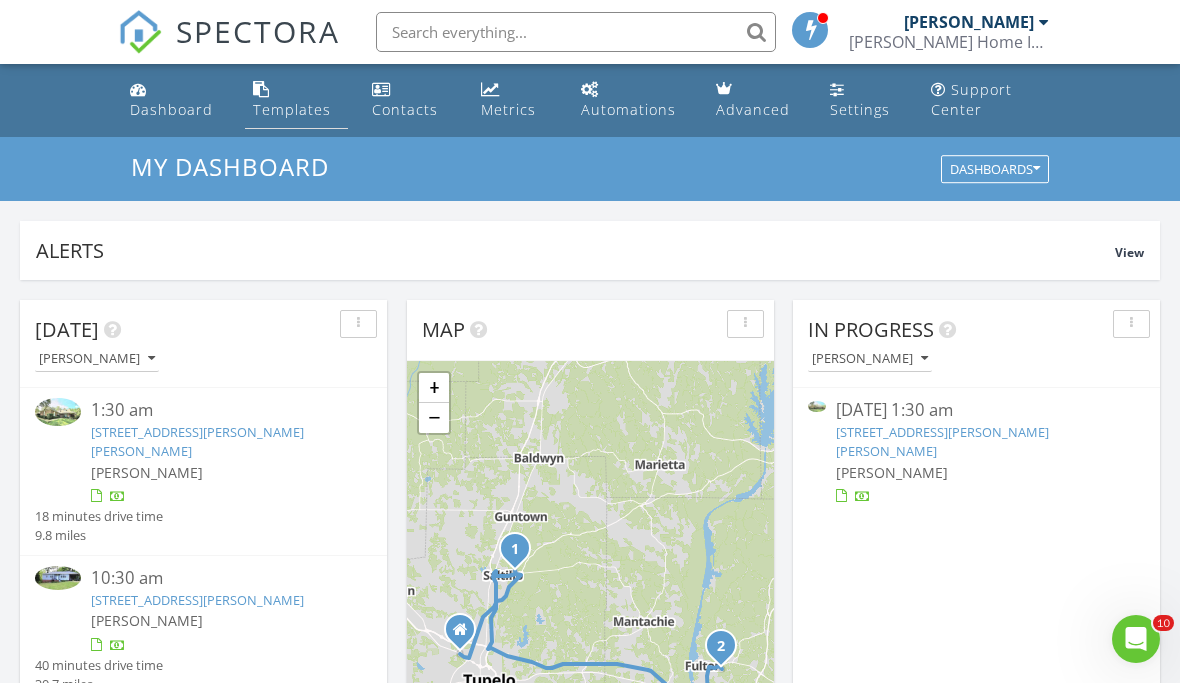 click on "Templates" at bounding box center [292, 109] 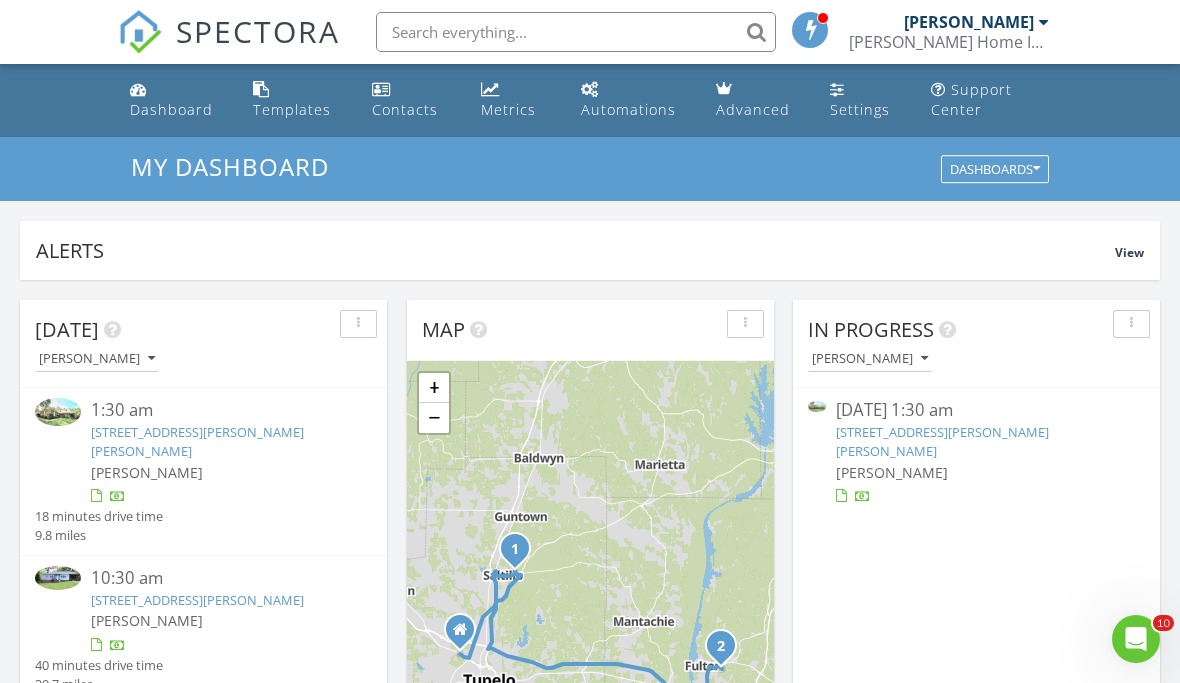 click on "129 Connie Dr, Saltillo, MS 38866" at bounding box center (197, 441) 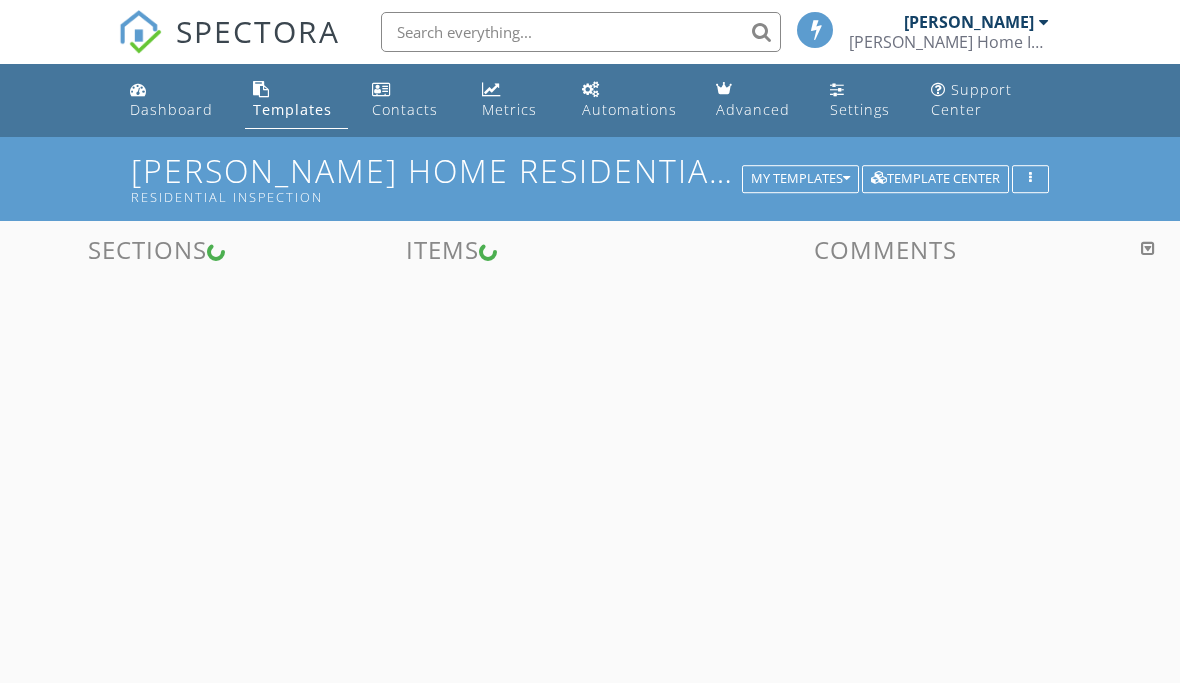 scroll, scrollTop: 0, scrollLeft: 0, axis: both 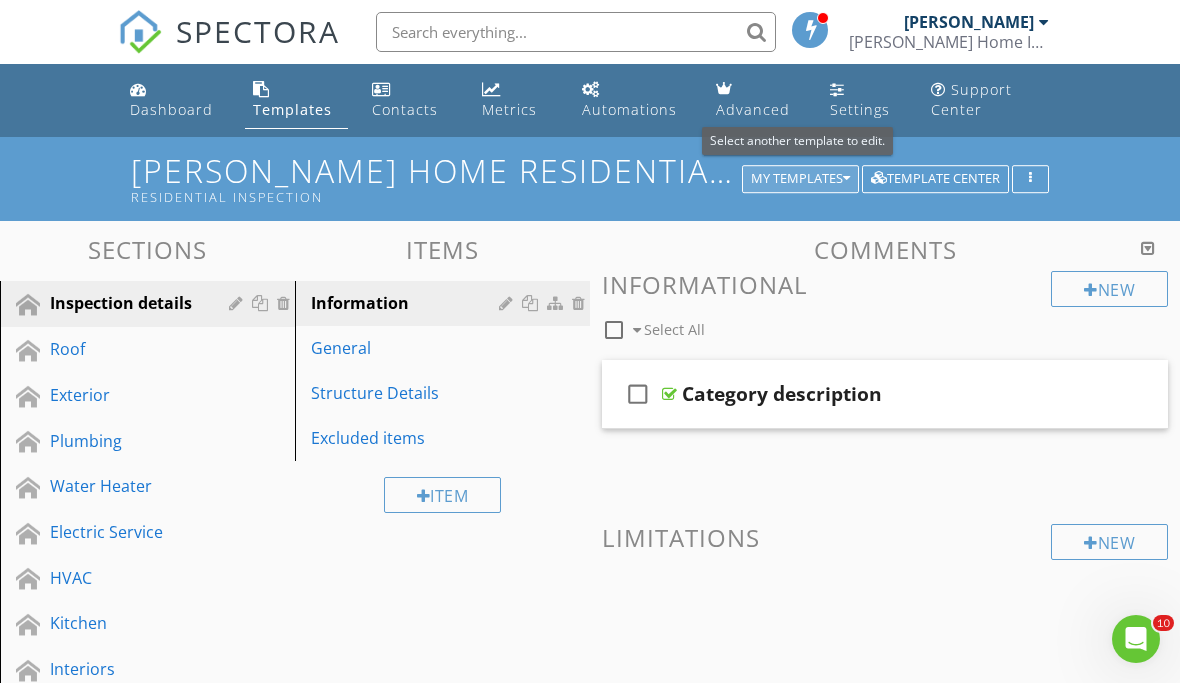 click at bounding box center (846, 179) 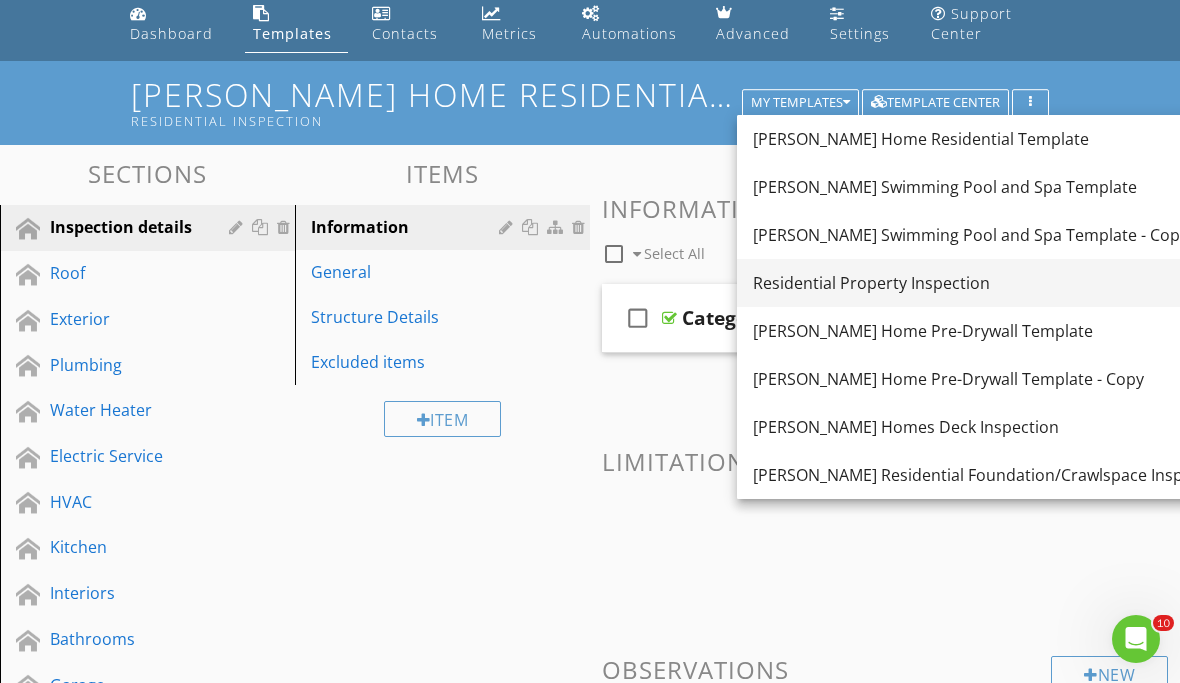 scroll, scrollTop: 67, scrollLeft: 0, axis: vertical 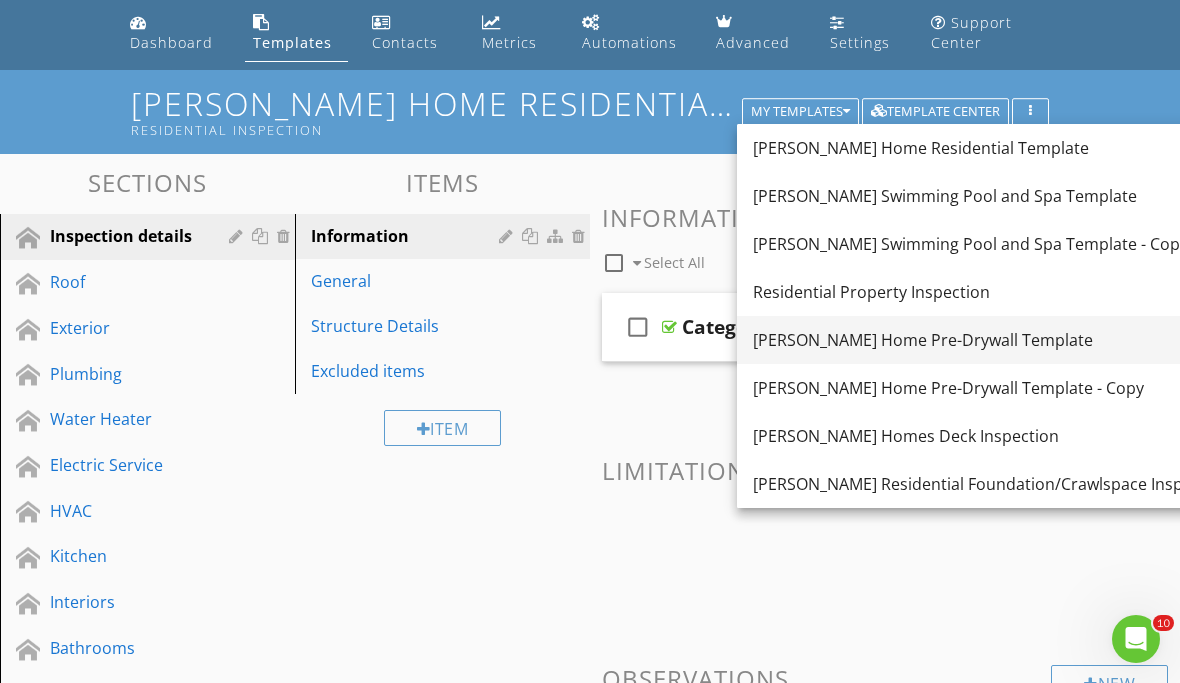click on "[PERSON_NAME] Home Pre-Drywall Template" at bounding box center (991, 340) 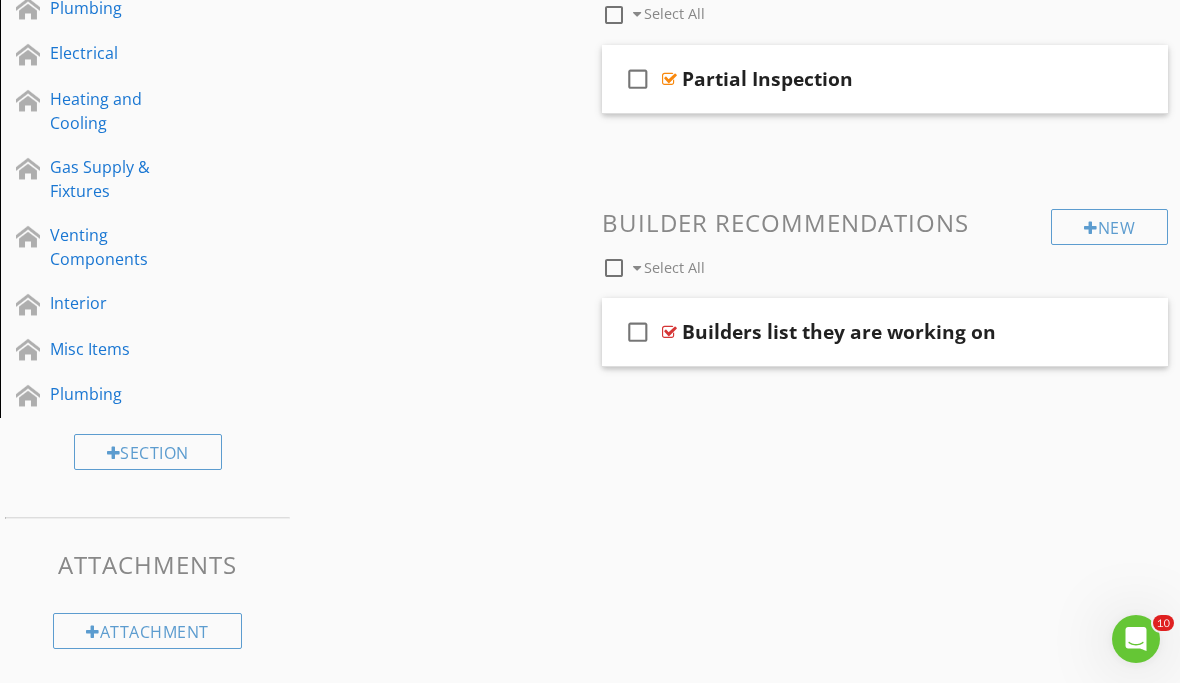 scroll, scrollTop: 552, scrollLeft: 0, axis: vertical 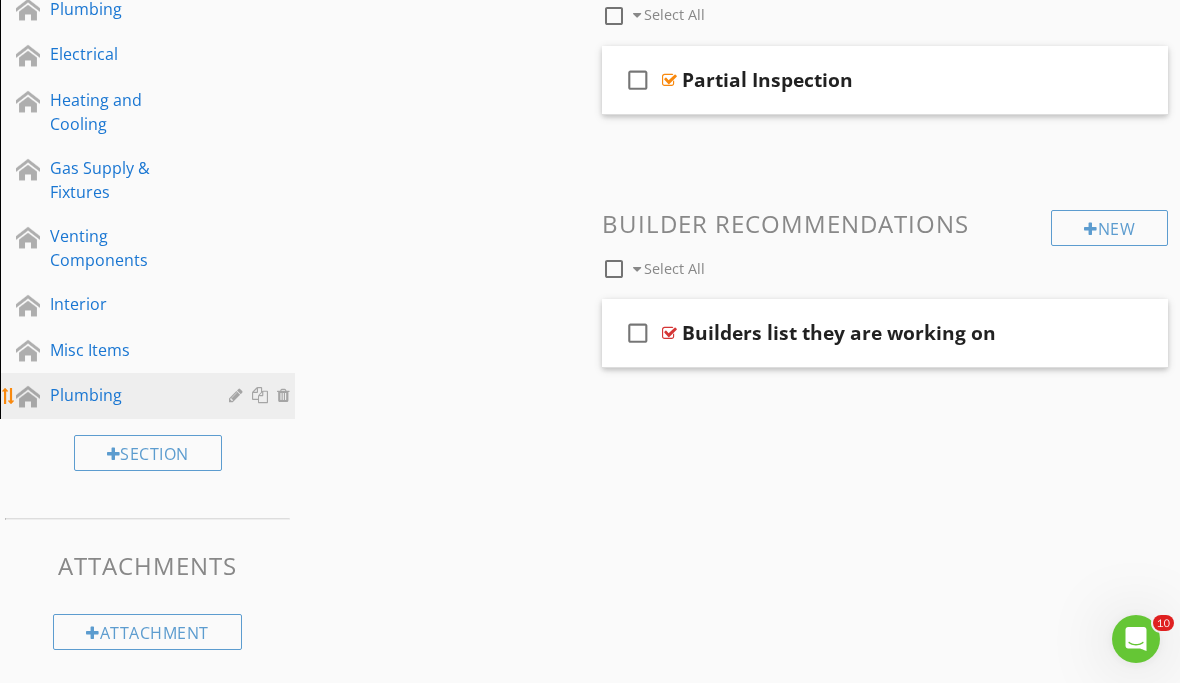 click at bounding box center (238, 395) 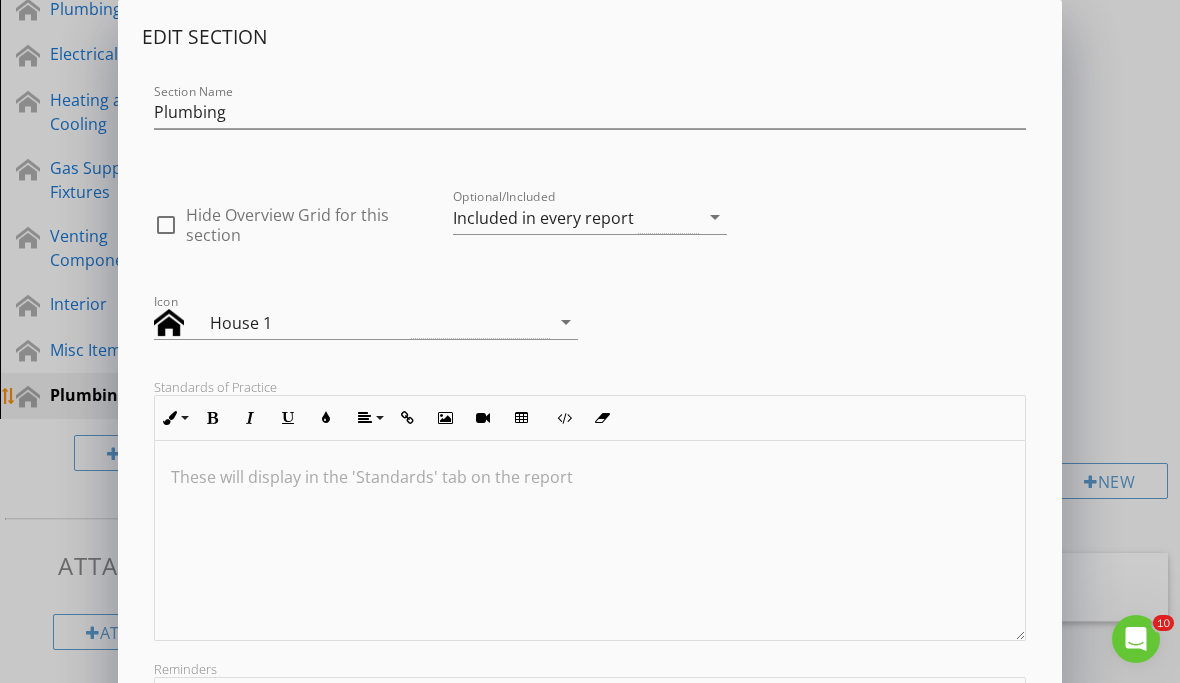 scroll, scrollTop: 550, scrollLeft: 0, axis: vertical 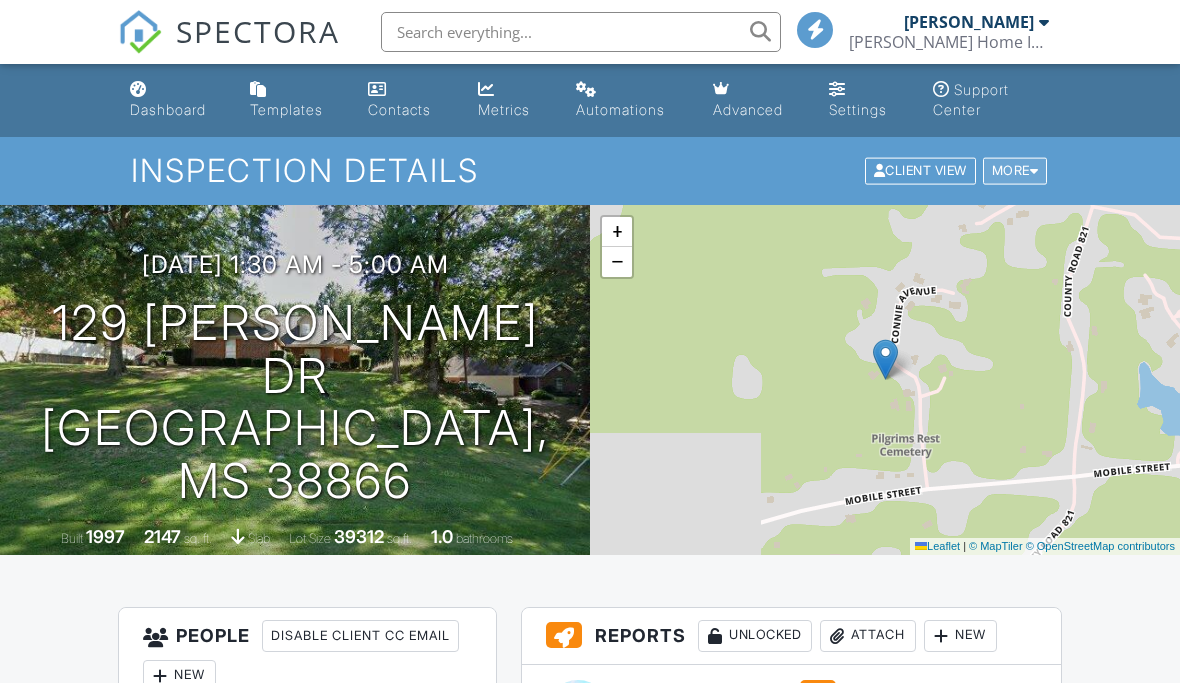 click on "More" at bounding box center (1015, 171) 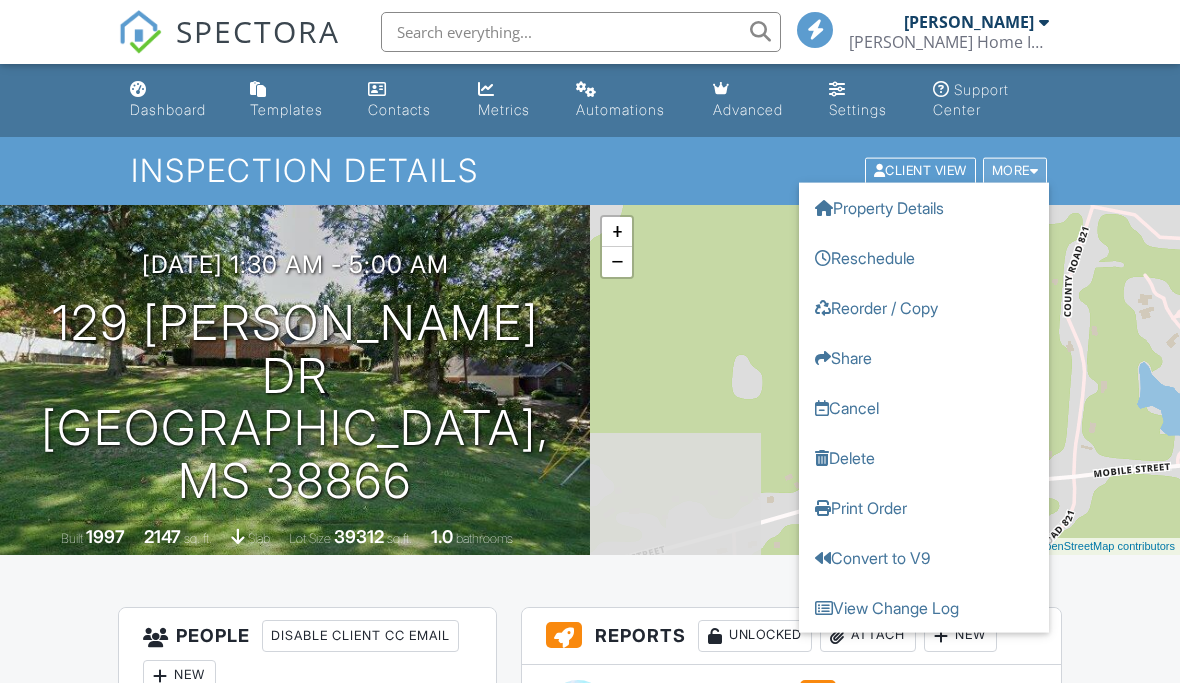click on "More" at bounding box center (1015, 171) 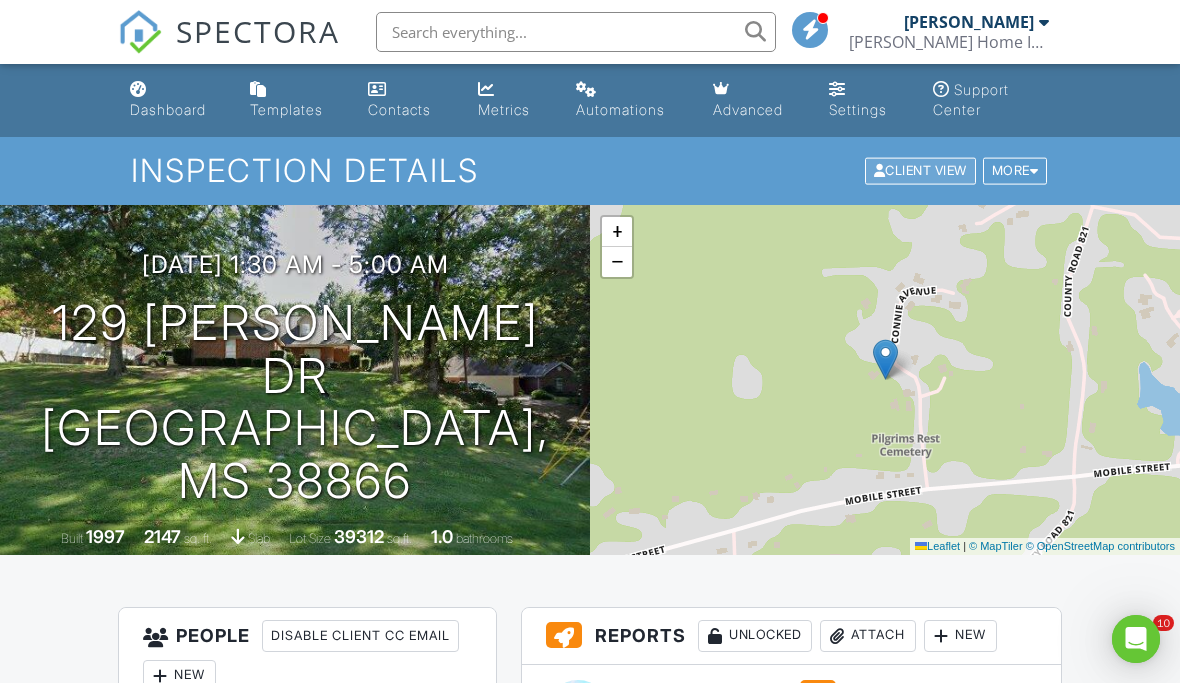 scroll, scrollTop: 0, scrollLeft: 0, axis: both 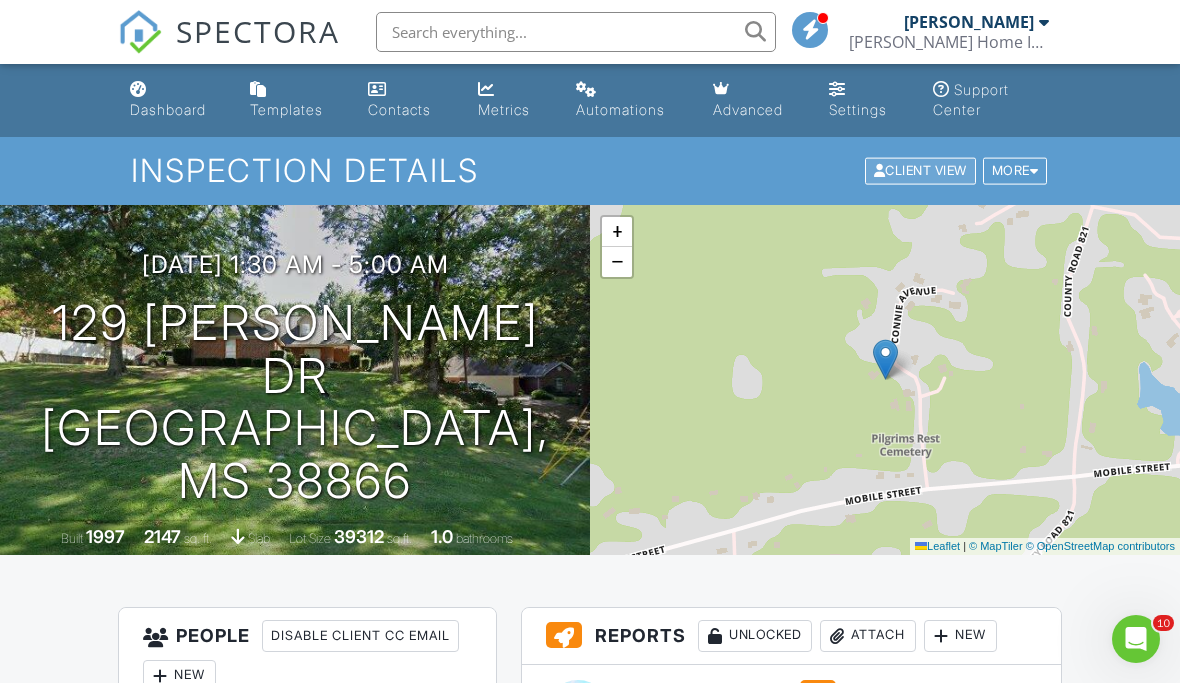 click on "Client View" at bounding box center (920, 171) 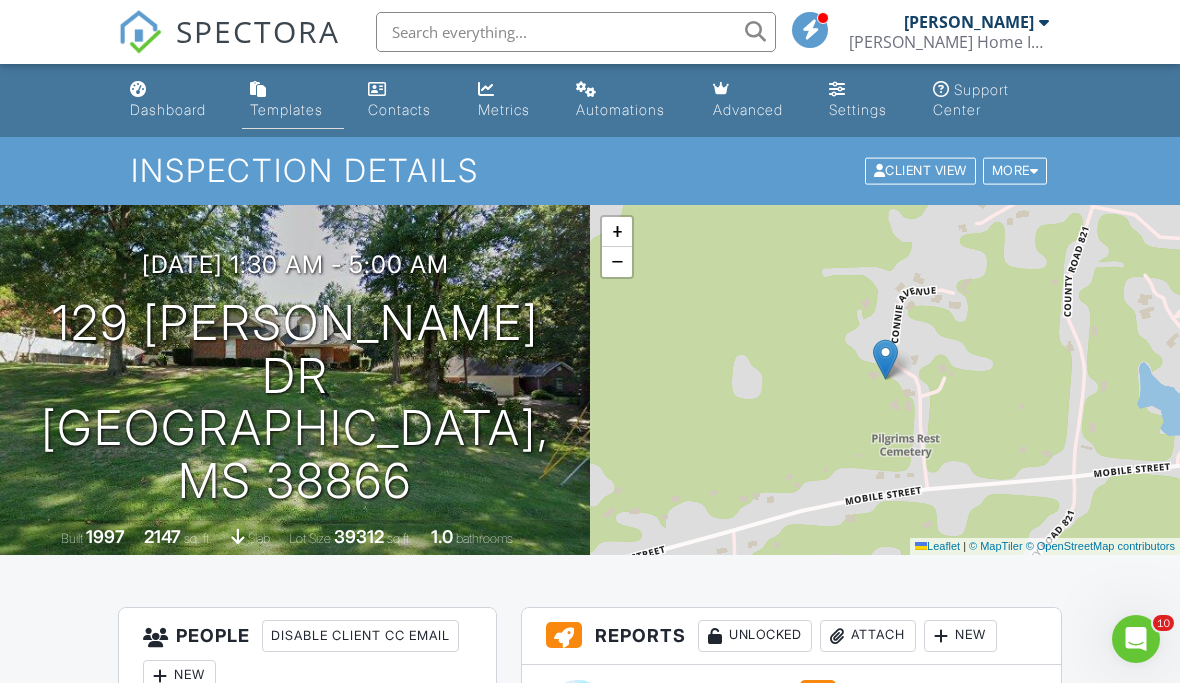 click on "Templates" at bounding box center [286, 109] 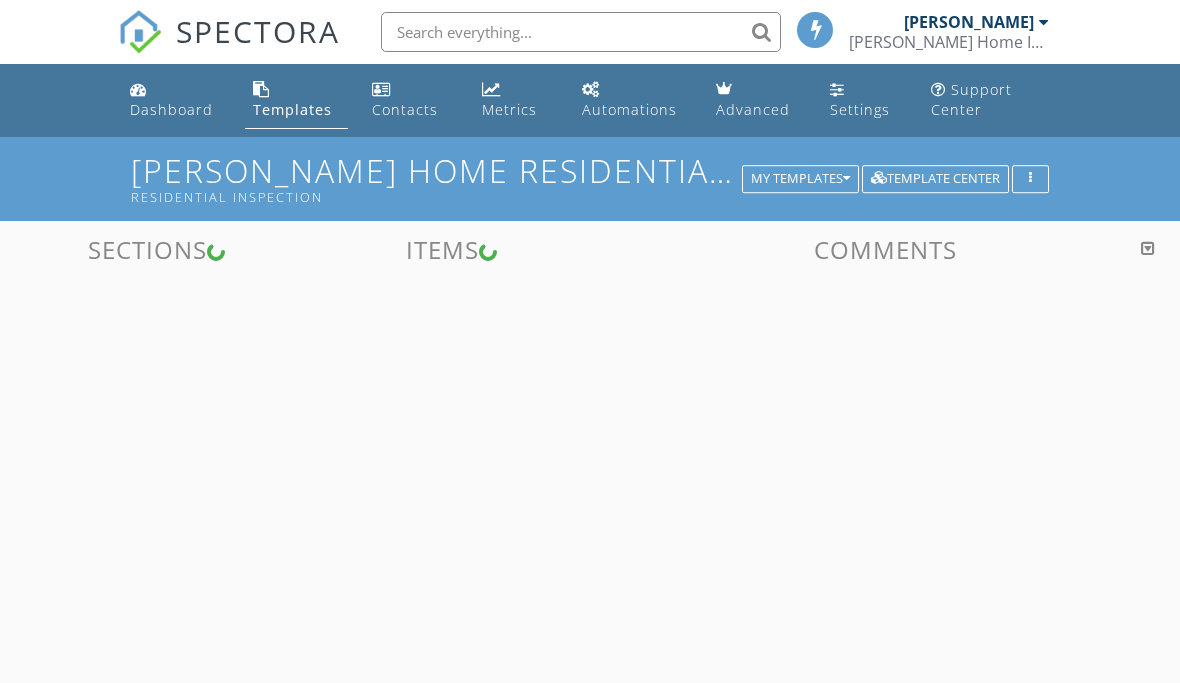 scroll, scrollTop: 0, scrollLeft: 0, axis: both 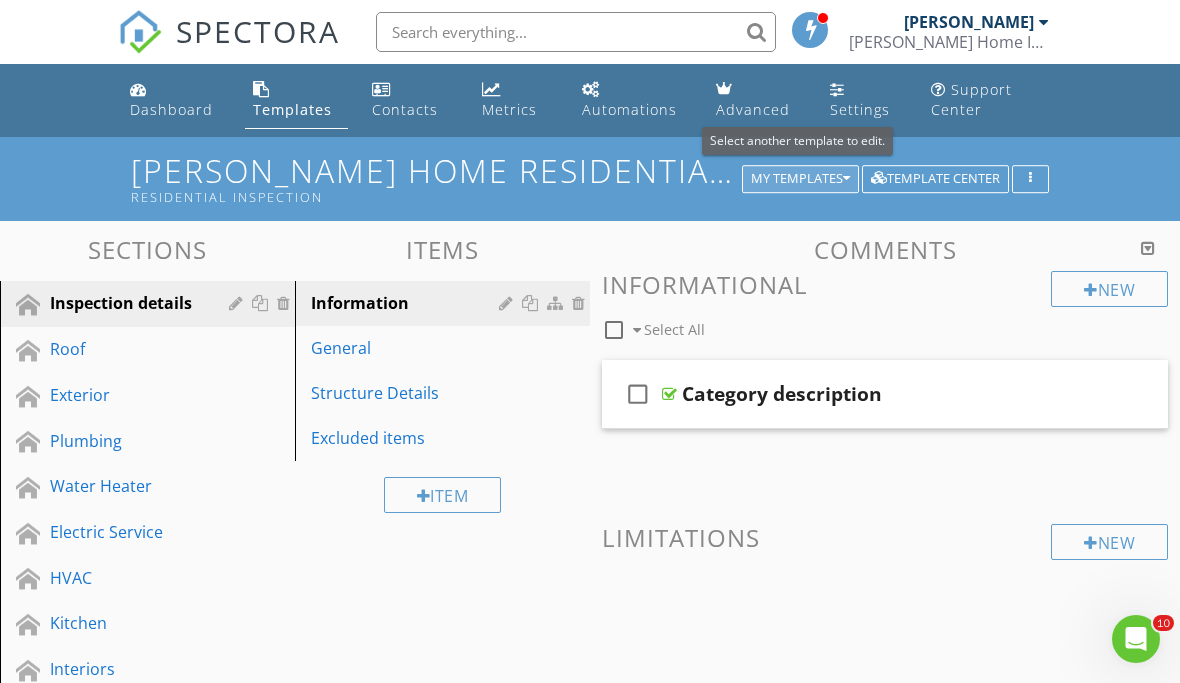 click on "My Templates" at bounding box center (800, 179) 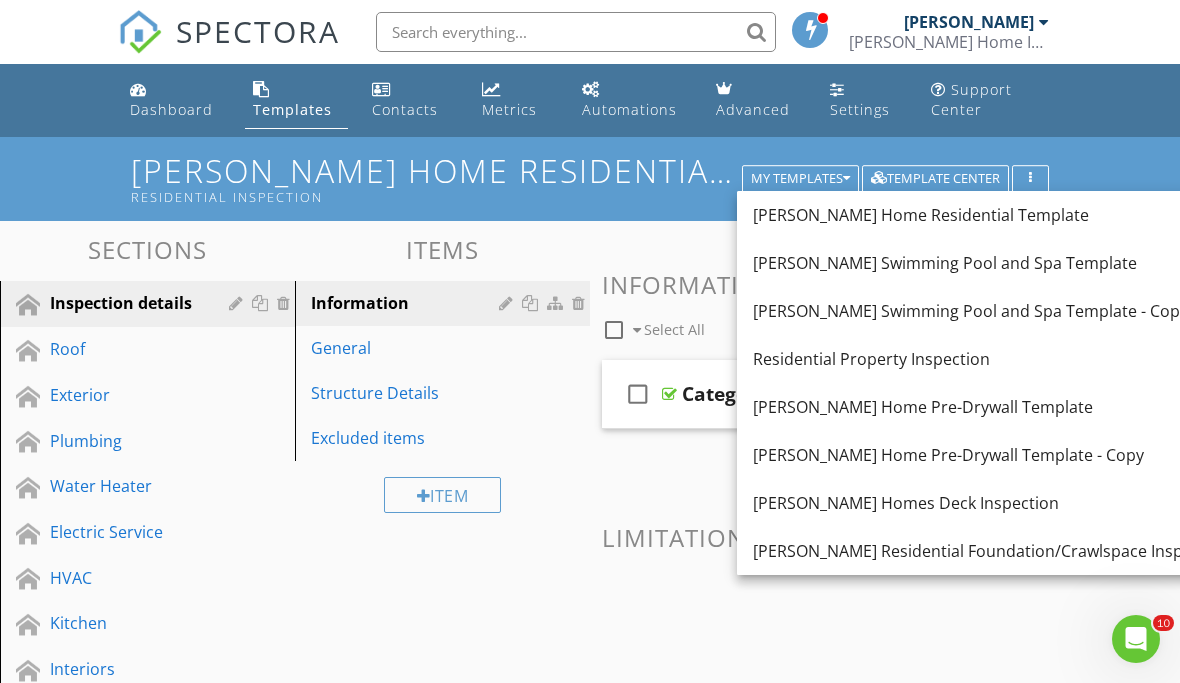click on "Sections
Inspection details           Roof           Exterior           Plumbing           Water Heater           Electric Service           HVAC            Kitchen           Interiors           Bathrooms           Garage           Crawlspace           Attic           Swimming Pools and Spas           Fireplace           Foundation            Vegetation, Grading, Drainage & Retaining Walls           Insulation           Structural Integrity
Section
Attachments     If Things Go Wrong    Things_go_wrong_.pages     Life Expectancy Chart    Life_Expectancy_Chart.pdf     Standards Of Practice    Standars_Of_Practice_.pdf
Attachment
Items
Information           General           Structure Details           Excluded items
Item
Comments
New
Informational   check_box_outline_blank     Select All" at bounding box center [590, 957] 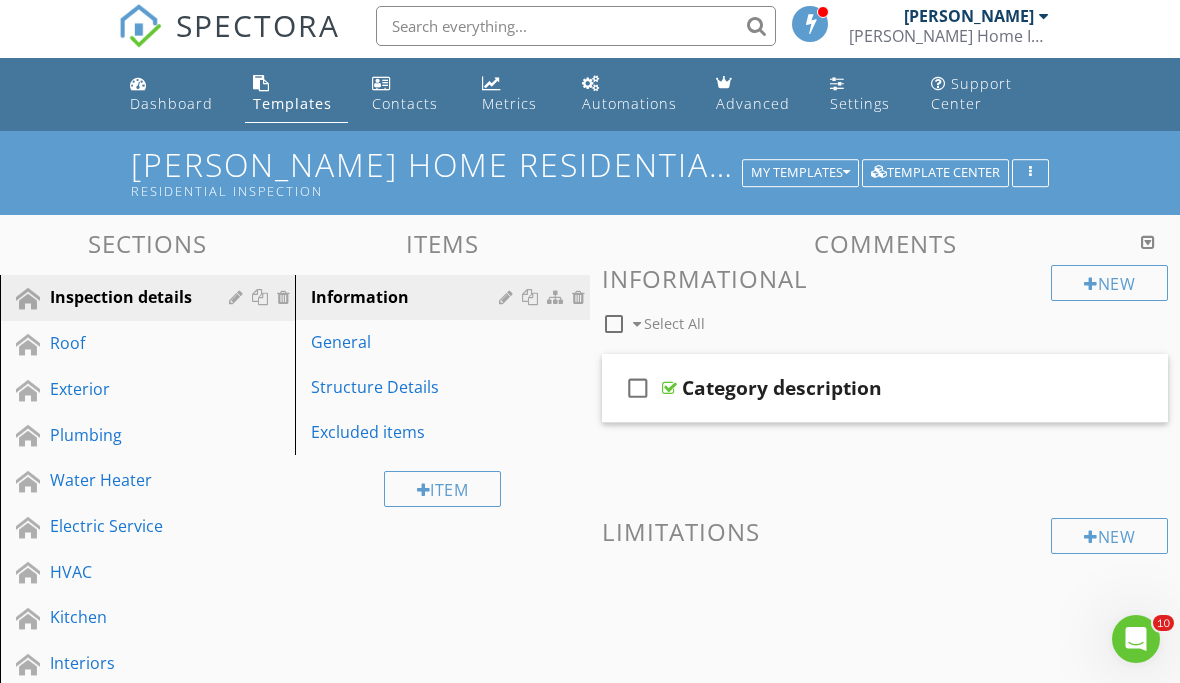 scroll, scrollTop: 1, scrollLeft: 0, axis: vertical 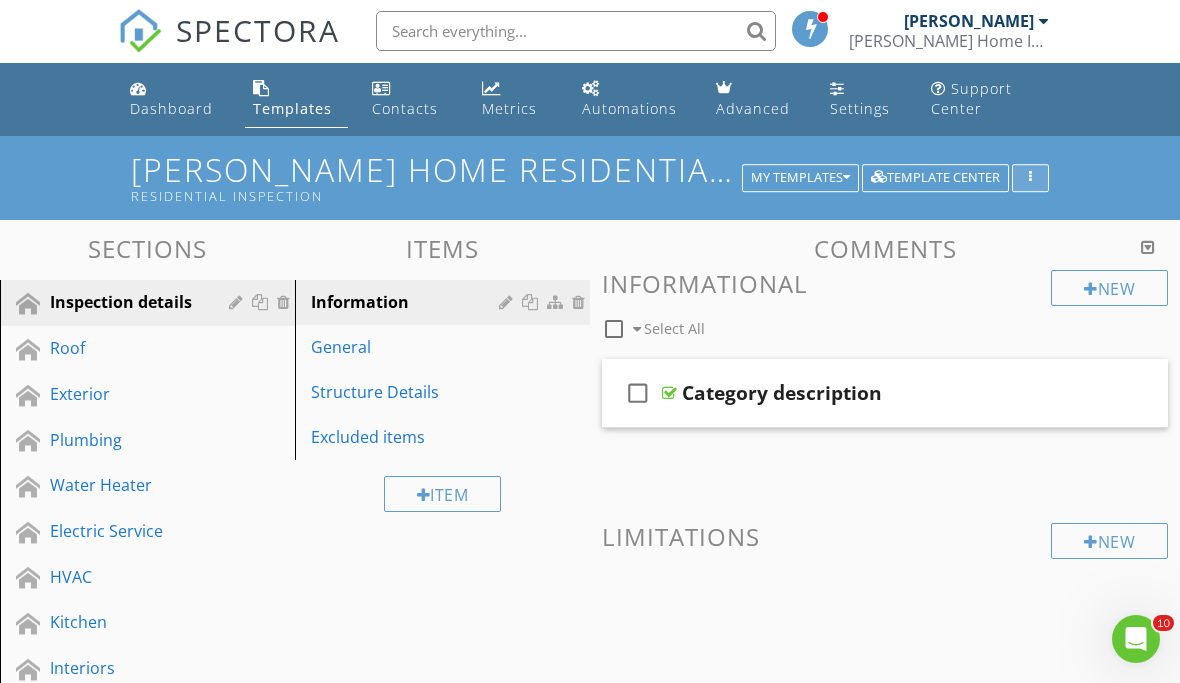 click at bounding box center (1030, 178) 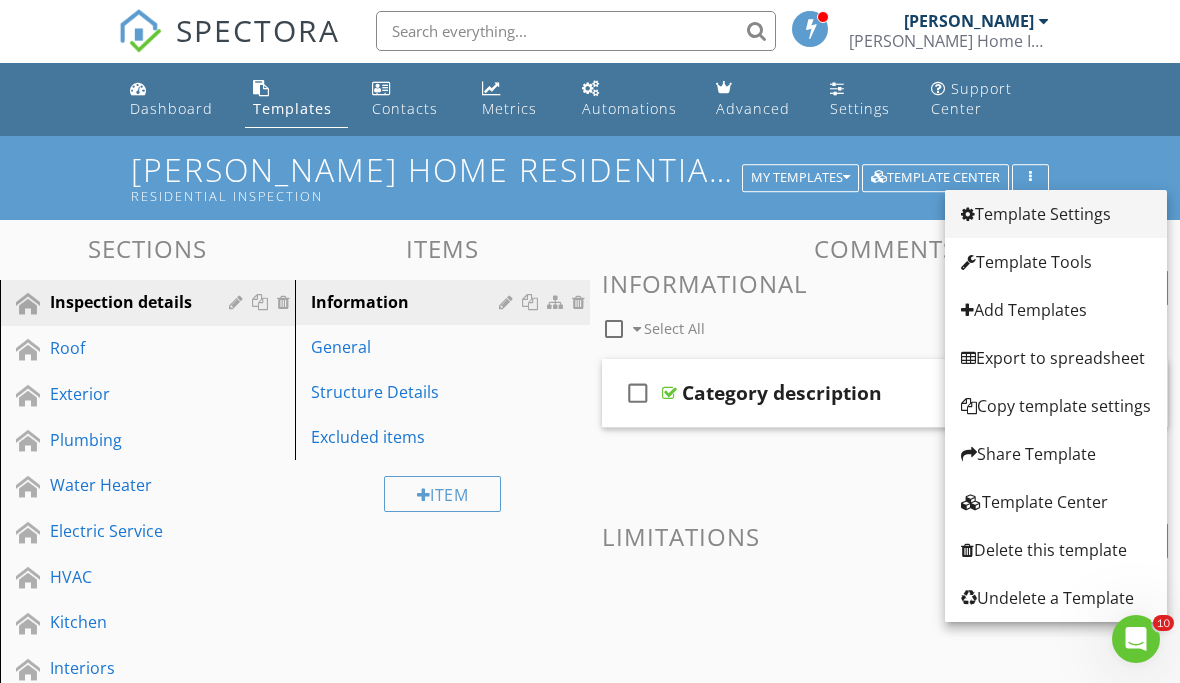click on "Template Settings" at bounding box center (1056, 214) 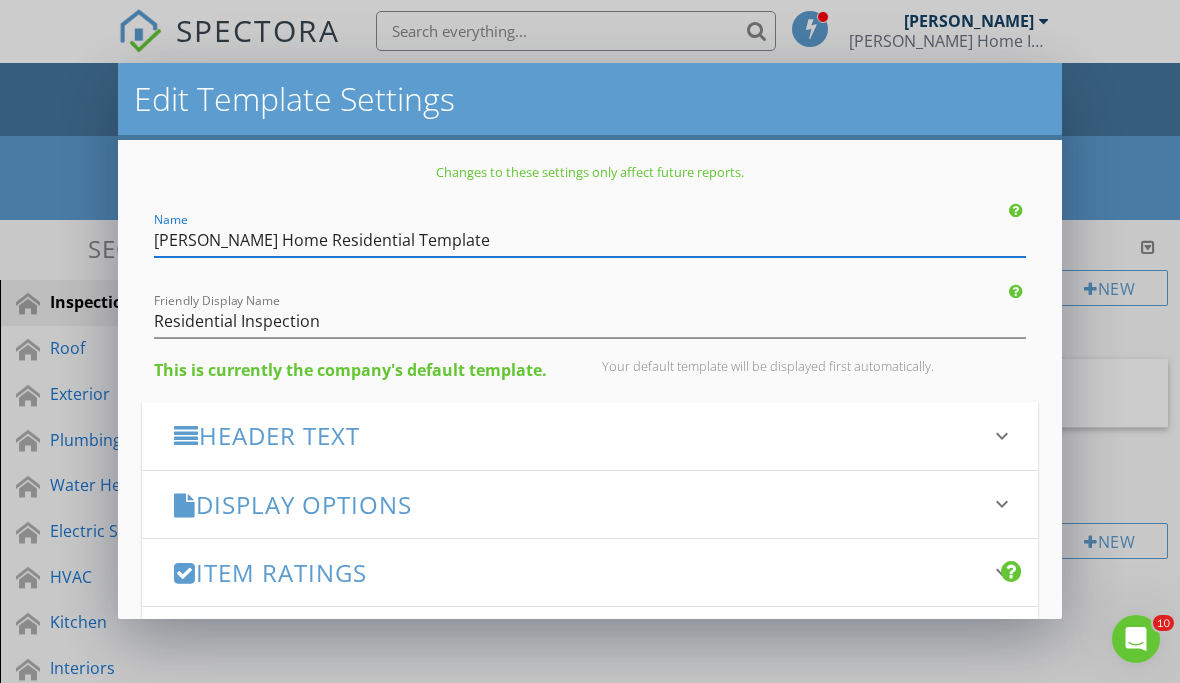 scroll, scrollTop: 0, scrollLeft: 0, axis: both 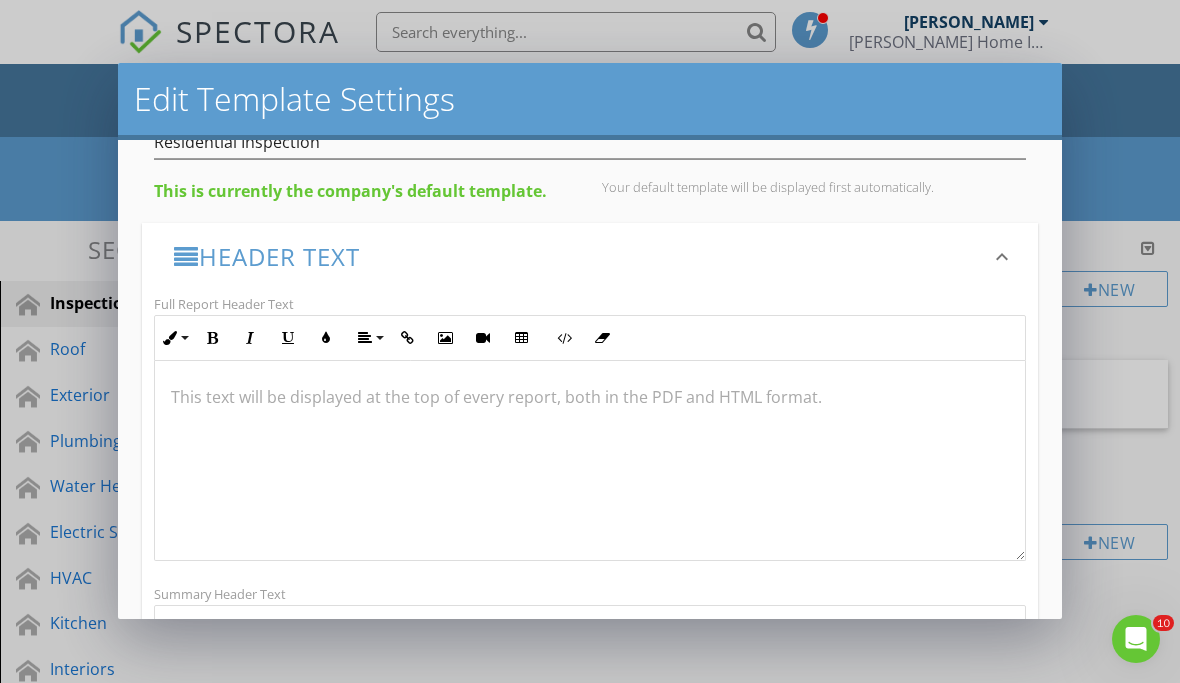 click at bounding box center [590, 397] 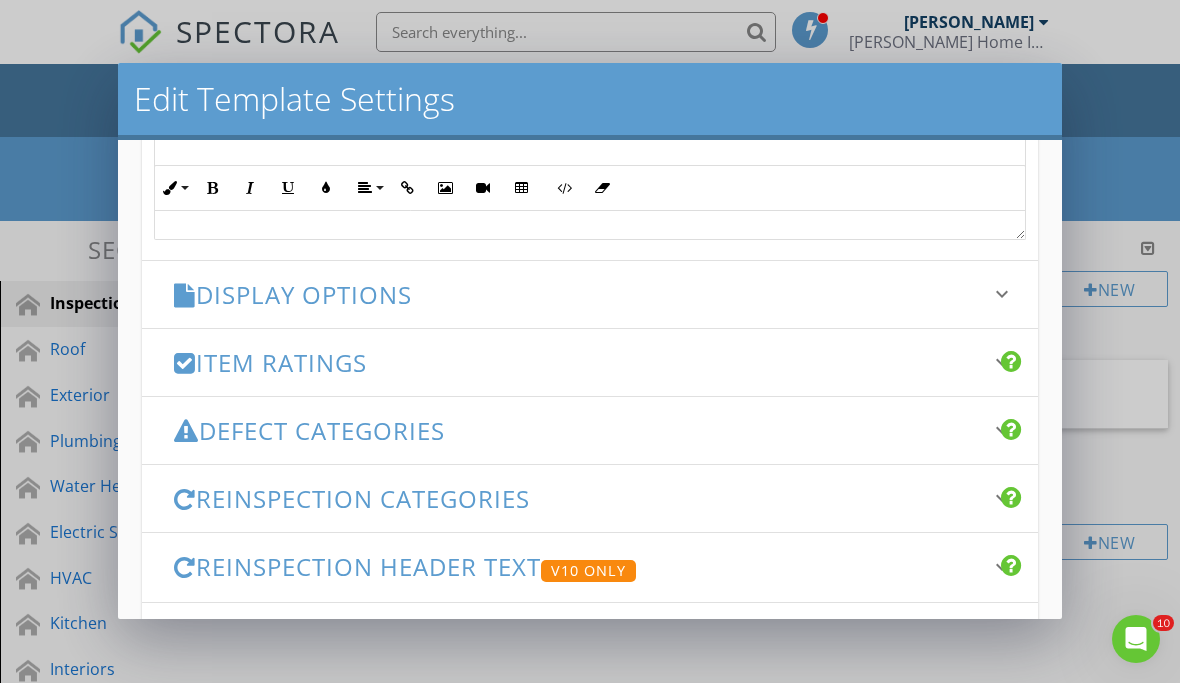 scroll, scrollTop: 791, scrollLeft: 0, axis: vertical 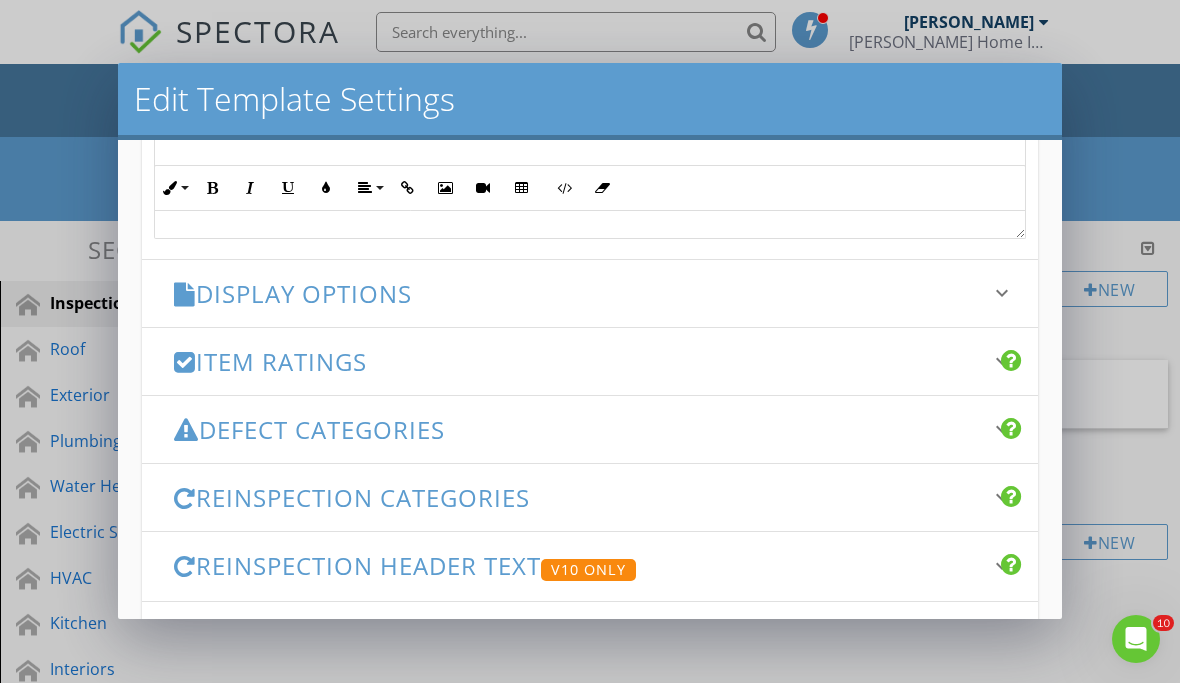 click on "Display Options" at bounding box center (578, 293) 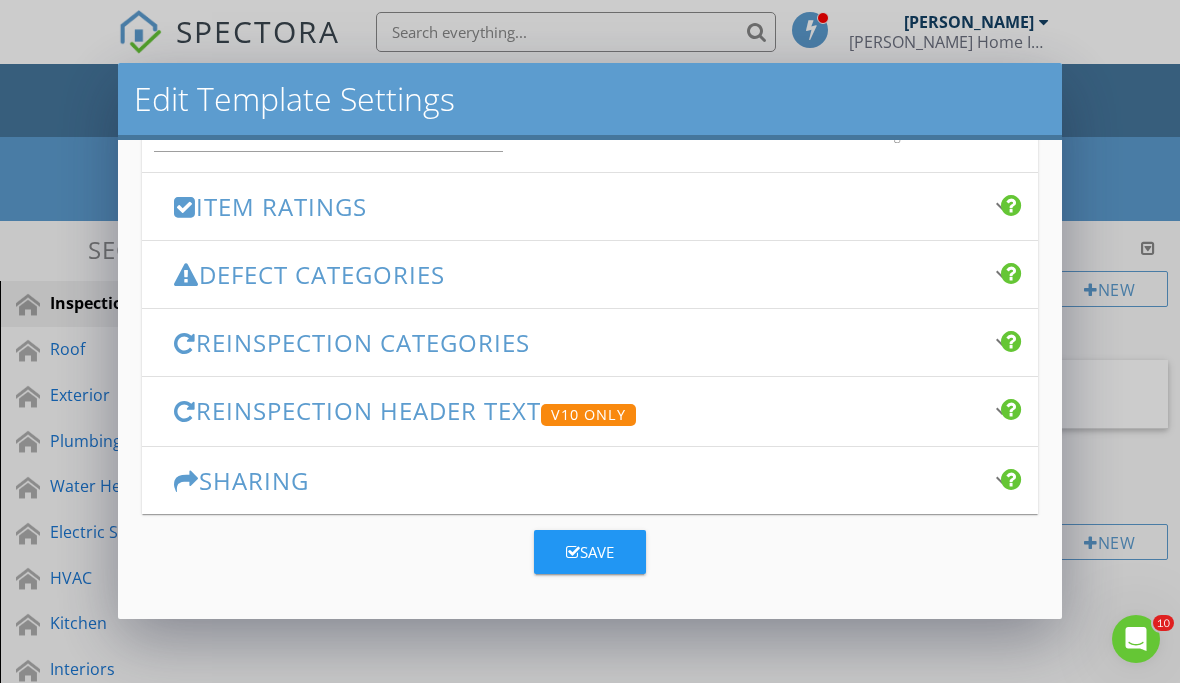 scroll, scrollTop: 1476, scrollLeft: 0, axis: vertical 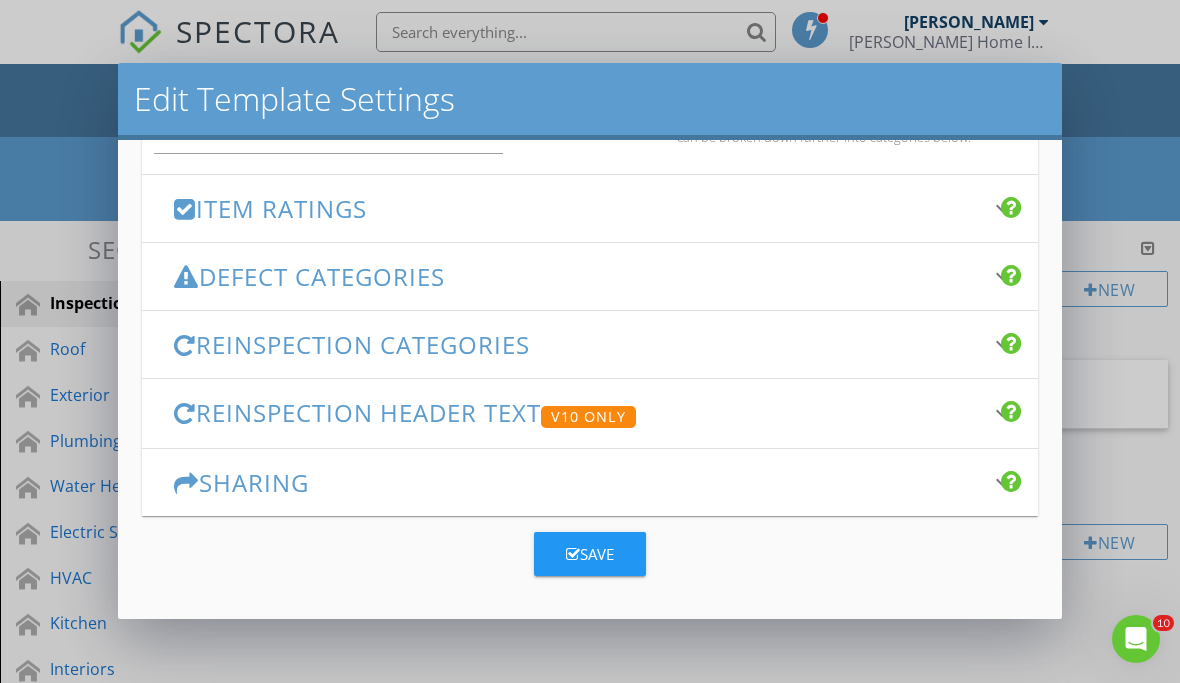 click on "Reinspection Header Text
V10 Only" at bounding box center (578, 413) 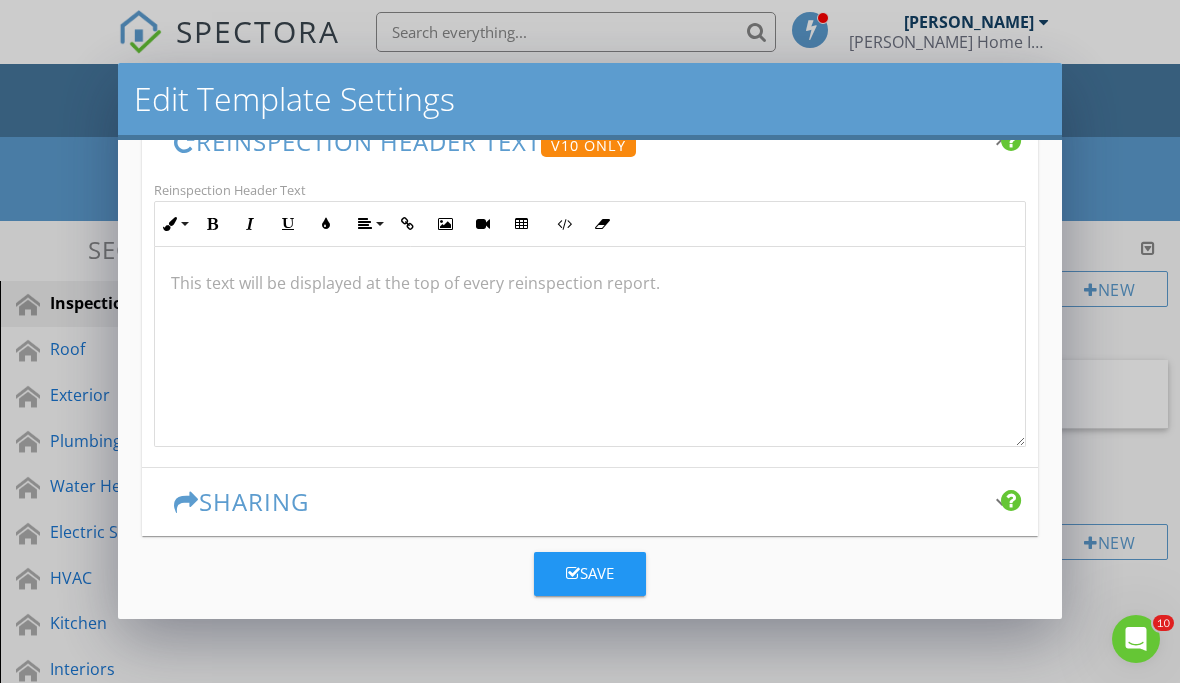 scroll, scrollTop: 585, scrollLeft: 0, axis: vertical 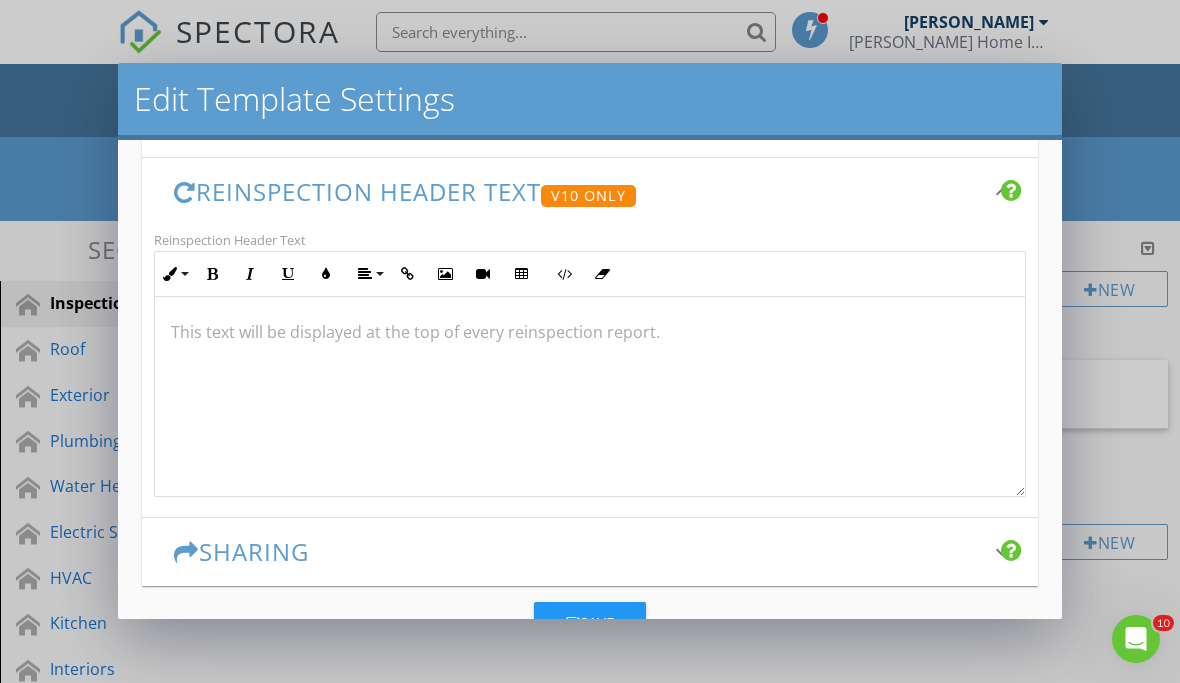 click on "Edit Template Settings   Changes to these settings only affect future reports.     Name [PERSON_NAME] Home Residential Template     Friendly Display Name Residential Inspection
This is currently the company's default template.
Your default template will be displayed first
automatically.
Header Text
keyboard_arrow_down   Full Report Header Text   Inline Style XLarge Large Normal Small Light Small/Light Bold Italic Underline Colors Align Align Left Align Center Align Right Align Justify Insert Link Insert Image Insert Video Insert Table Code View Clear Formatting Ordered List Unordered List This text will be displayed at the top of every report, both in the PDF and HTML format.   Summary Header Text   Inline Style XLarge Large Normal Small Light Small/Light Bold Italic Underline Colors Align Align Left Align Center Align Right Align Justify Insert Link Insert Image Insert Video Insert Table Code View Clear Formatting Ordered List" at bounding box center (590, 341) 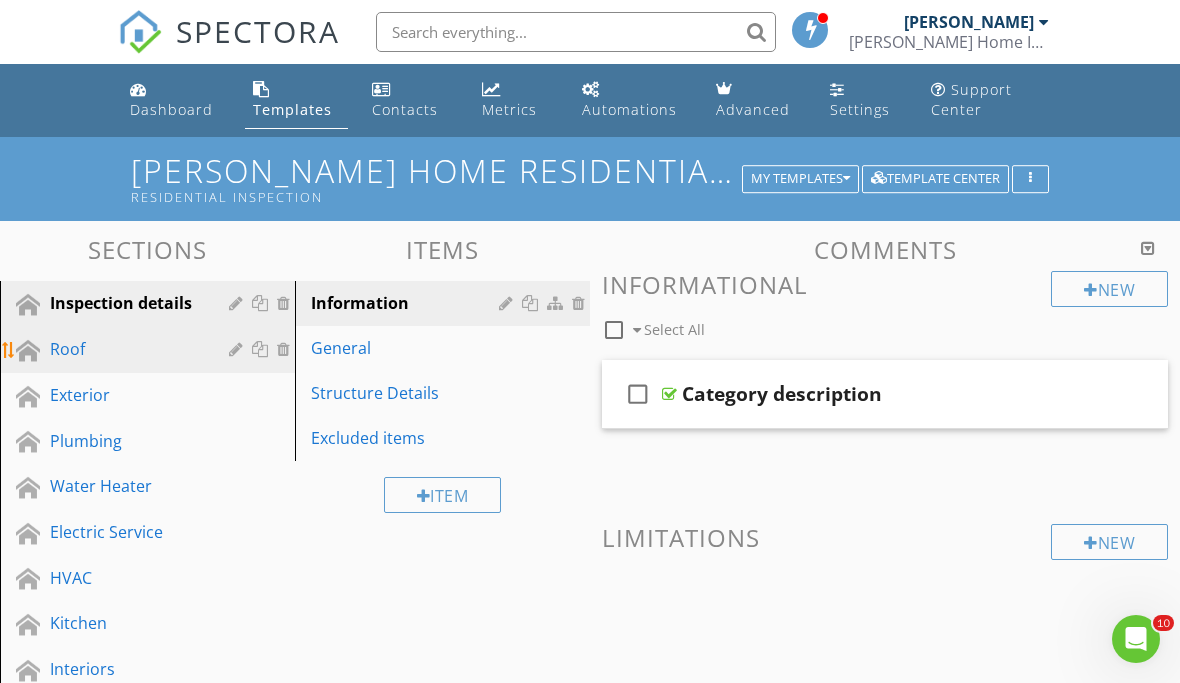 click on "Roof" at bounding box center (125, 349) 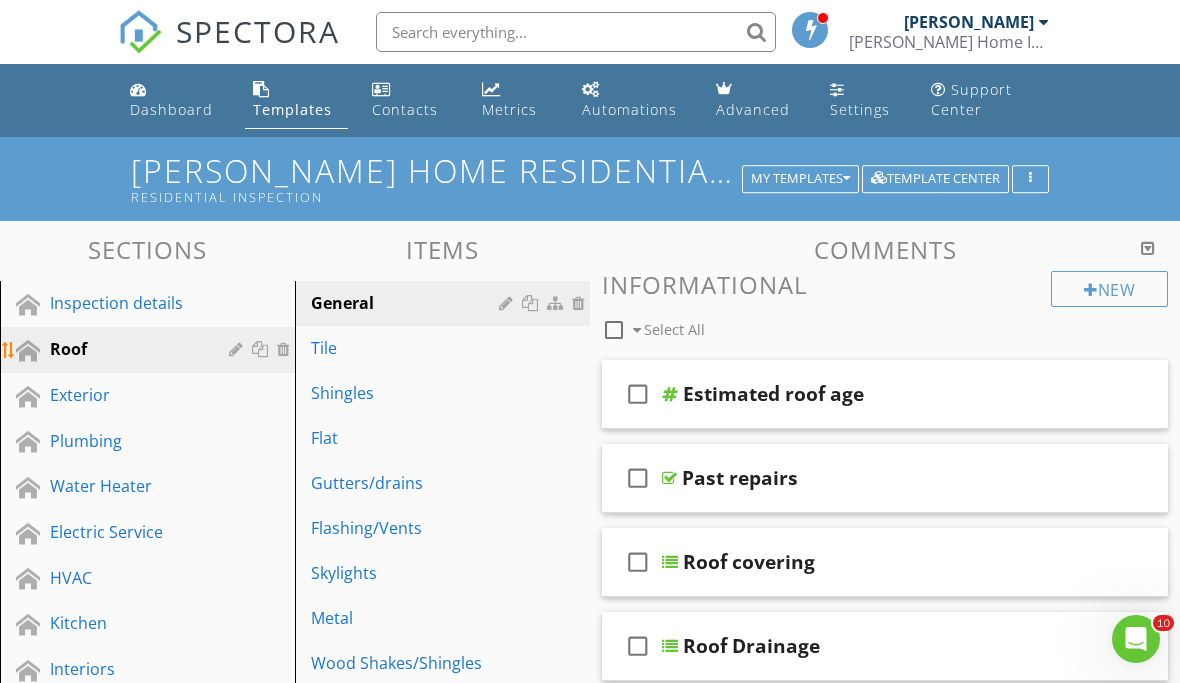 click at bounding box center (238, 349) 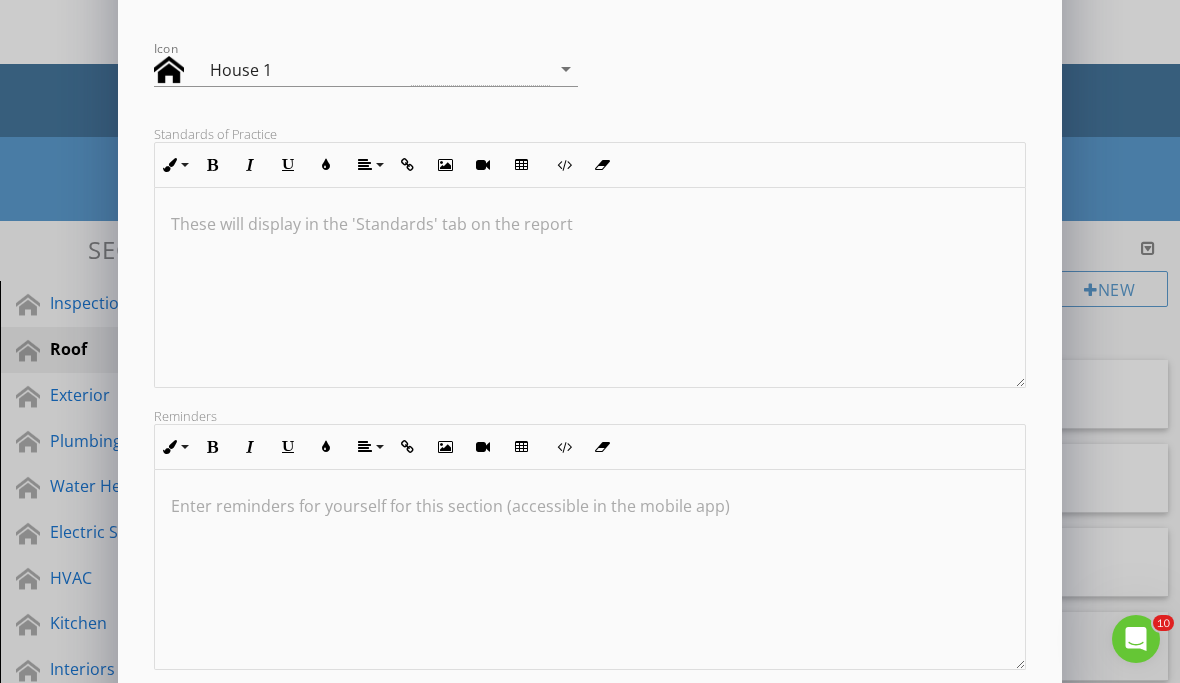 scroll, scrollTop: 262, scrollLeft: 0, axis: vertical 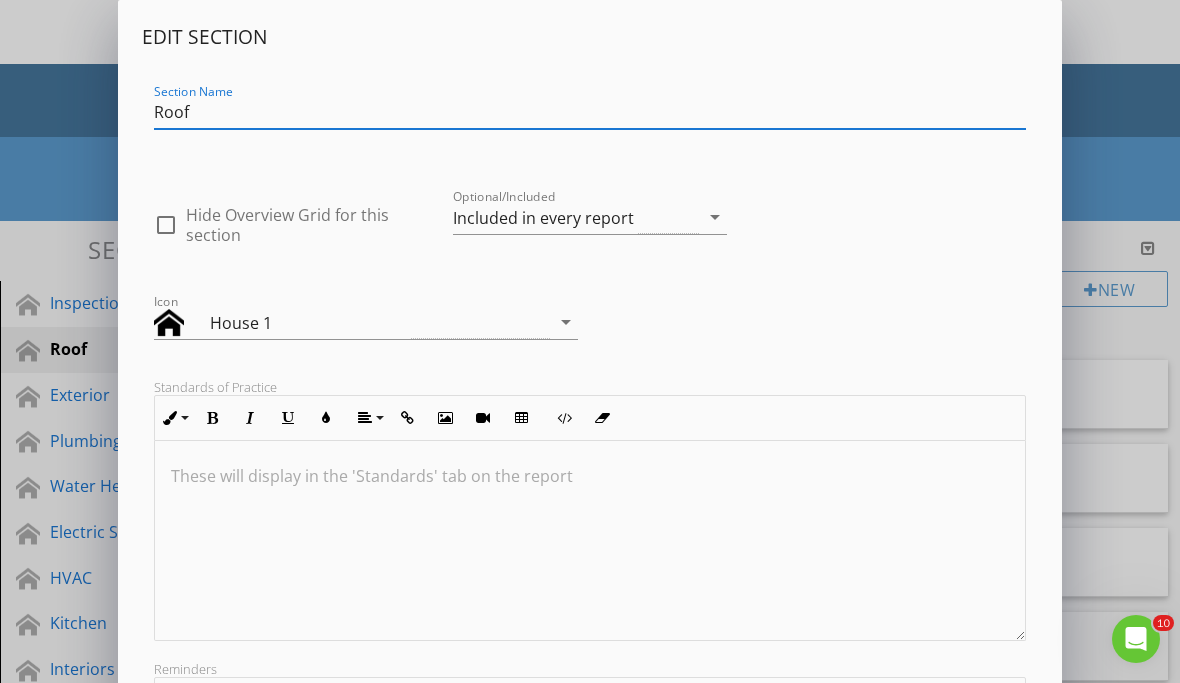click on "Edit Section   Section Name Roof     check_box_outline_blank Hide Overview Grid for this section     Optional/Included Included in every report arrow_drop_down   Icon   House 1   arrow_drop_down     Standards of Practice   Inline Style XLarge Large Normal Small Light Small/Light Bold Italic Underline Colors Align Align Left Align Center Align Right Align Justify Insert Link Insert Image Insert Video Insert Table Code View Clear Formatting Ordered List Unordered List These will display in the 'Standards' tab on the report   Reminders   Inline Style XLarge Large Normal Small Light Small/Light Bold Italic Underline Colors Align Align Left Align Center Align Right Align Justify Insert Link Insert Image Insert Video Insert Table Code View Clear Formatting Ordered List Unordered List Enter reminders for yourself for this section (accessible in the mobile app)
Save" at bounding box center (590, 529) 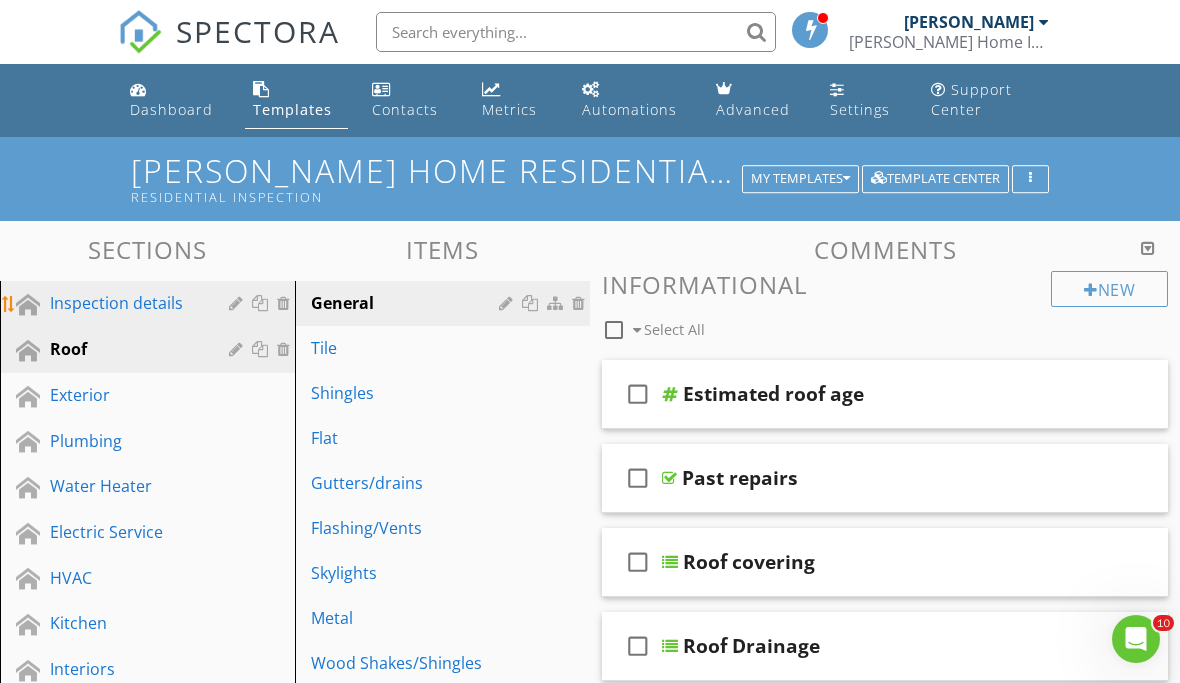 click on "Inspection details" at bounding box center (162, 304) 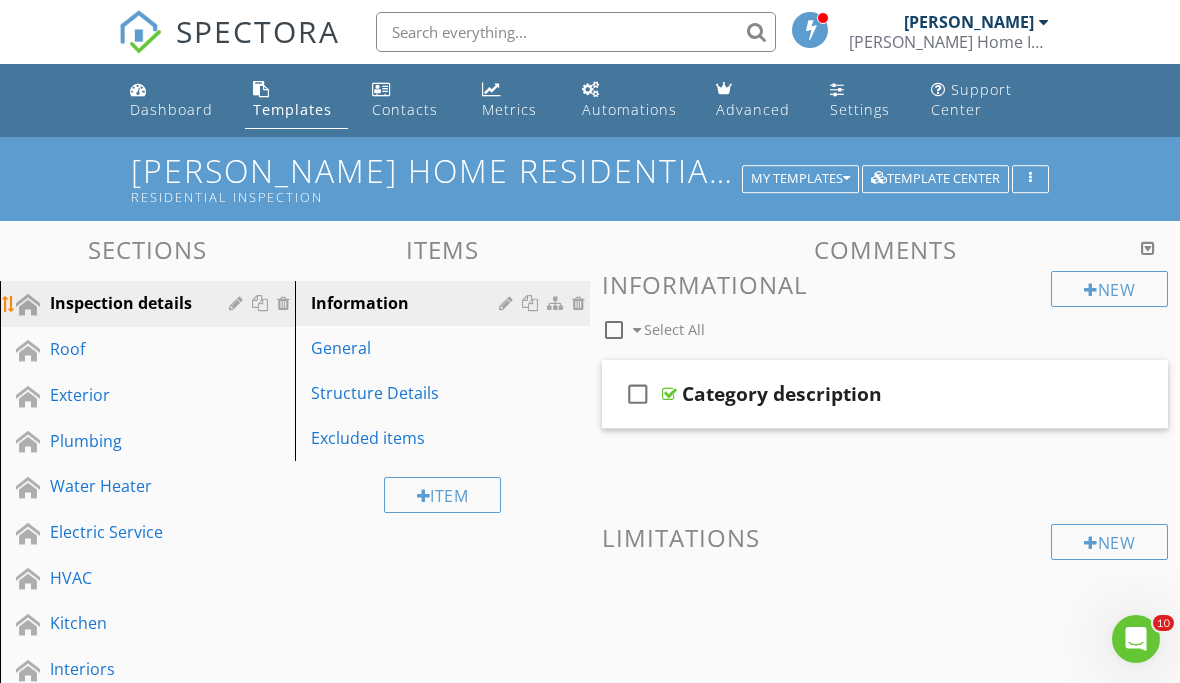 click at bounding box center [238, 303] 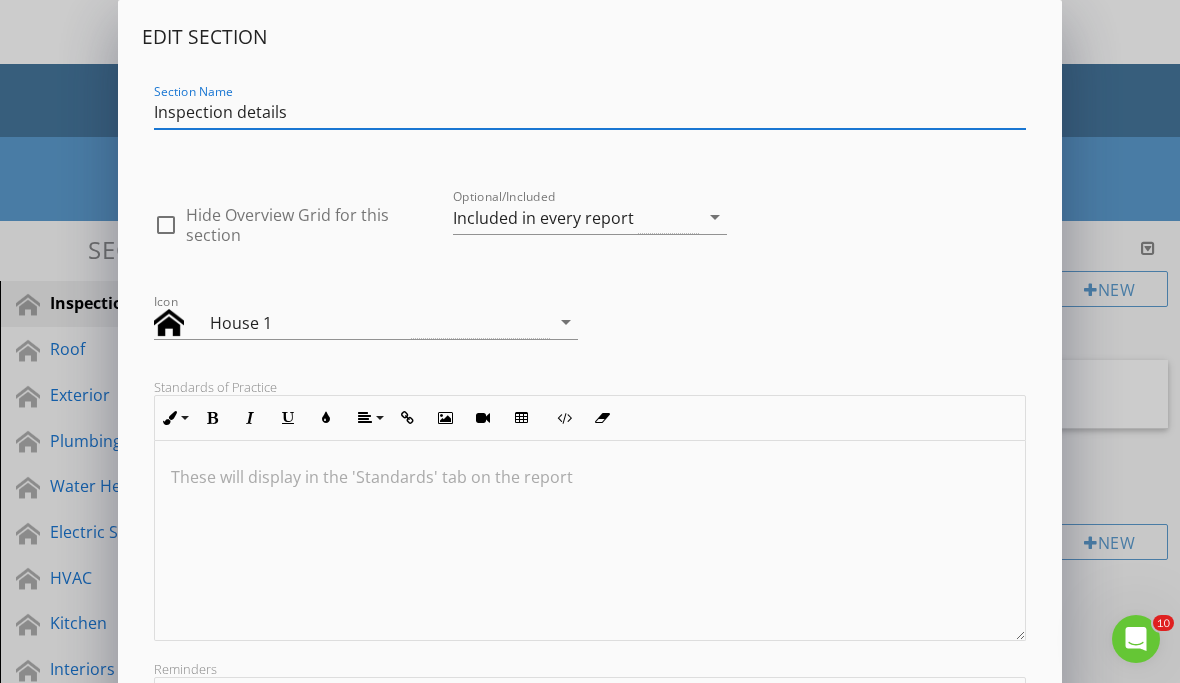 scroll, scrollTop: 0, scrollLeft: 0, axis: both 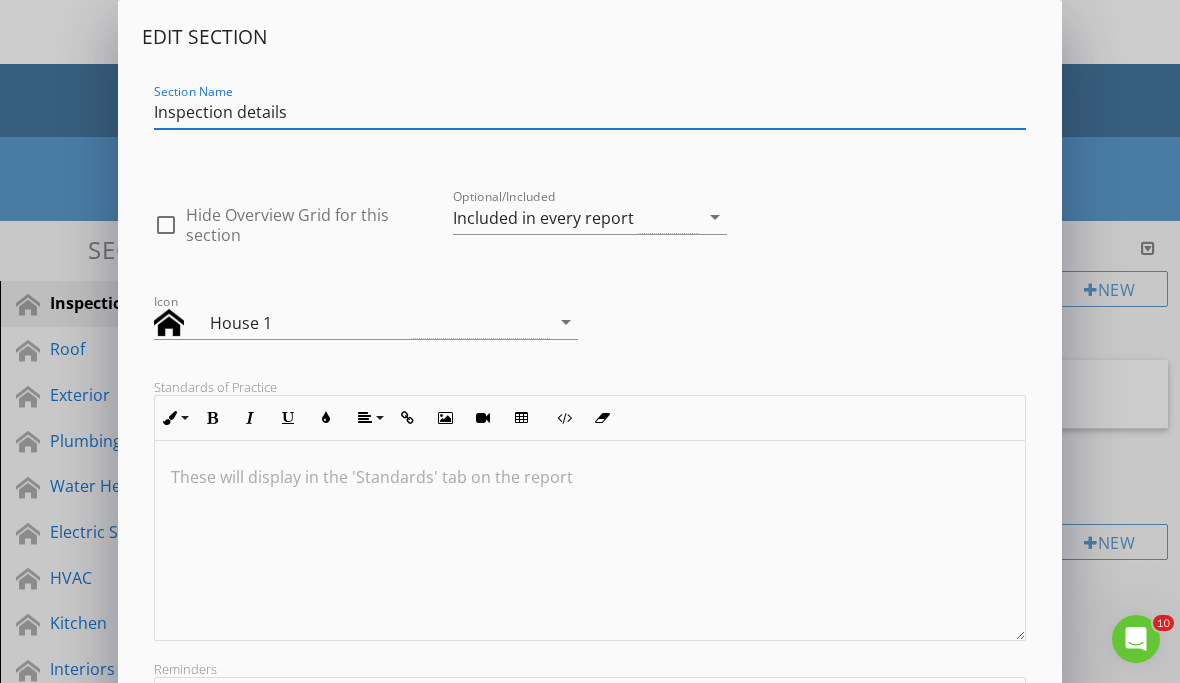 click at bounding box center [590, 477] 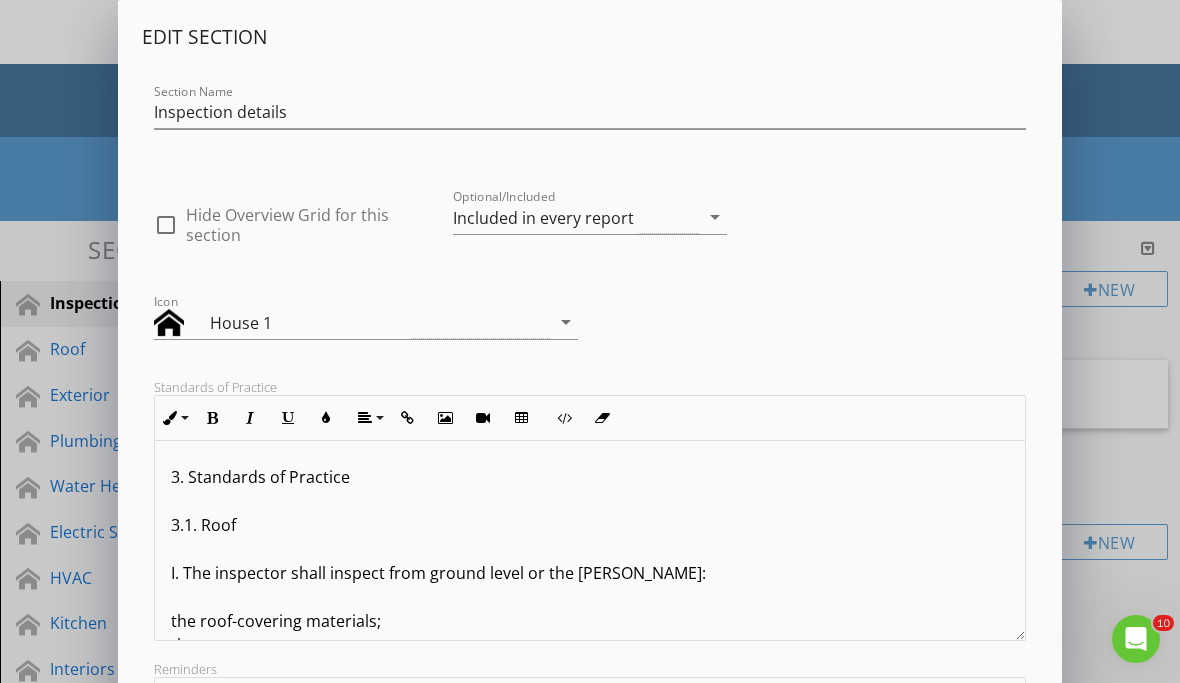 scroll, scrollTop: 0, scrollLeft: 0, axis: both 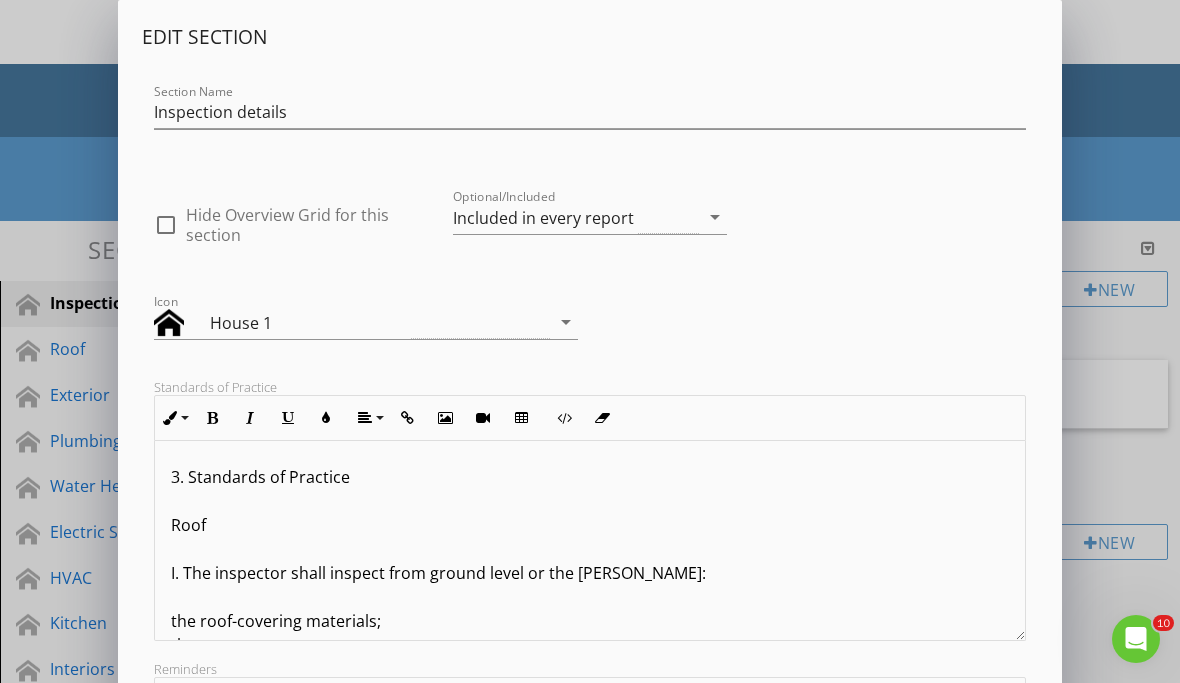 click on "3. Standards of Practice  Roof I. The inspector shall inspect from ground level or the [PERSON_NAME]: the roof-covering materials; the gutters; the downspouts; the vents, flashing, skylights, chimney, and other roof penetrations; and the general structure of the roof from the readily accessible panels, doors or stairs. II. The inspector shall describe: A. the type of roof-covering materials. III. The inspector shall report as in need of correction:    A. observed indications of active roof leaks. IV. The inspector is not required to: walk on any roof surface. predict the service life expectancy. inspect underground downspout diverter drainage pipes. remove snow, ice, debris or other conditions that prohibit the observation of the roof surfaces. move insulation. inspect antennae, satellite dishes, lightning arresters, de-icing equipment, or similar attachments. walk on any roof areas that appear, in the inspector's opinion, to be unsafe. perform a water test. warrant or certify the roof." at bounding box center (590, 837) 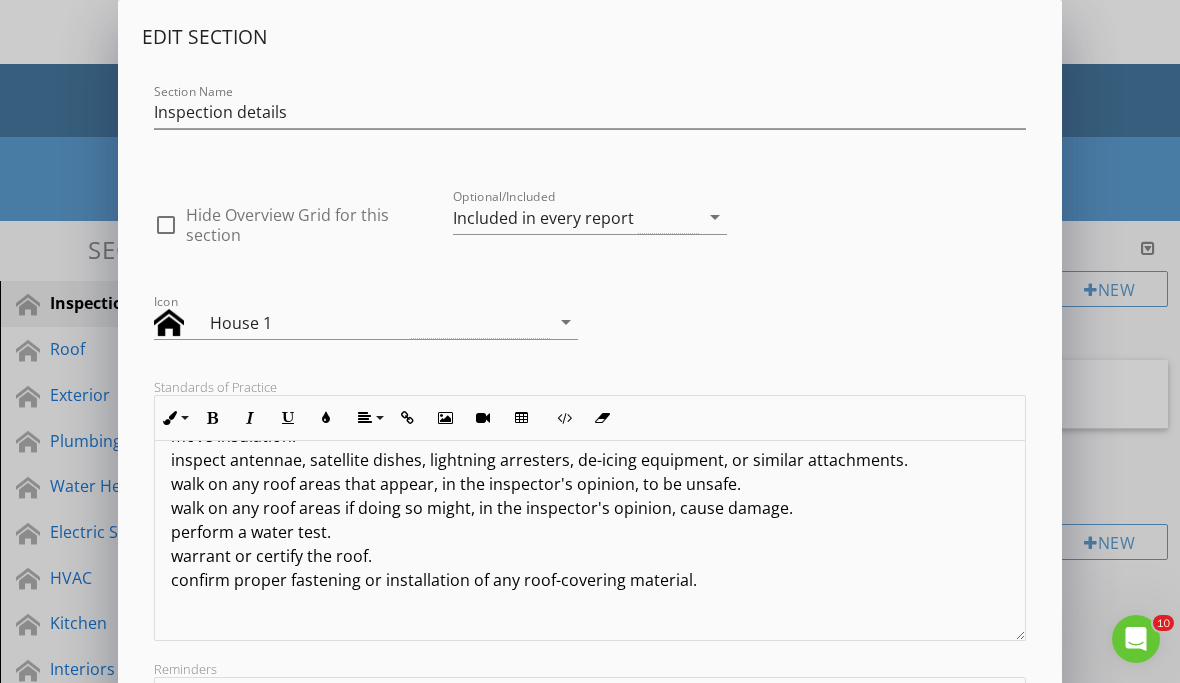 scroll, scrollTop: 593, scrollLeft: 0, axis: vertical 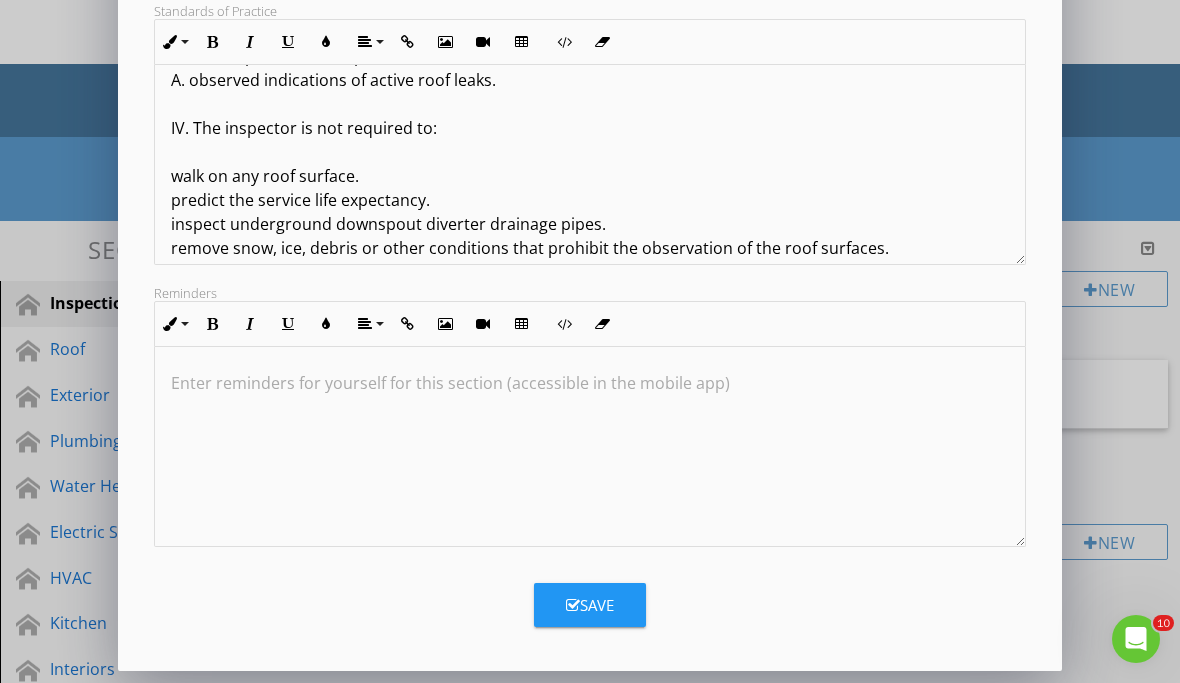 click on "Standards of Practice  Roof I. The inspector shall inspect from ground level or the [PERSON_NAME]: the roof-covering materials; the gutters; the downspouts; the vents, flashing, skylights, chimney, and other roof penetrations; and the general structure of the roof from the readily accessible panels, doors or stairs. II. The inspector shall describe: A. the type of roof-covering materials. III. The inspector shall report as in need of correction:    A. observed indications of active roof leaks. IV. The inspector is not required to: walk on any roof surface. predict the service life expectancy. inspect underground downspout diverter drainage pipes. remove snow, ice, debris or other conditions that prohibit the observation of the roof surfaces. move insulation. inspect antennae, satellite dishes, lightning arresters, de-icing equipment, or similar attachments. walk on any roof areas that appear, in the inspector's opinion, to be unsafe. perform a water test. warrant or certify the roof." at bounding box center (590, 80) 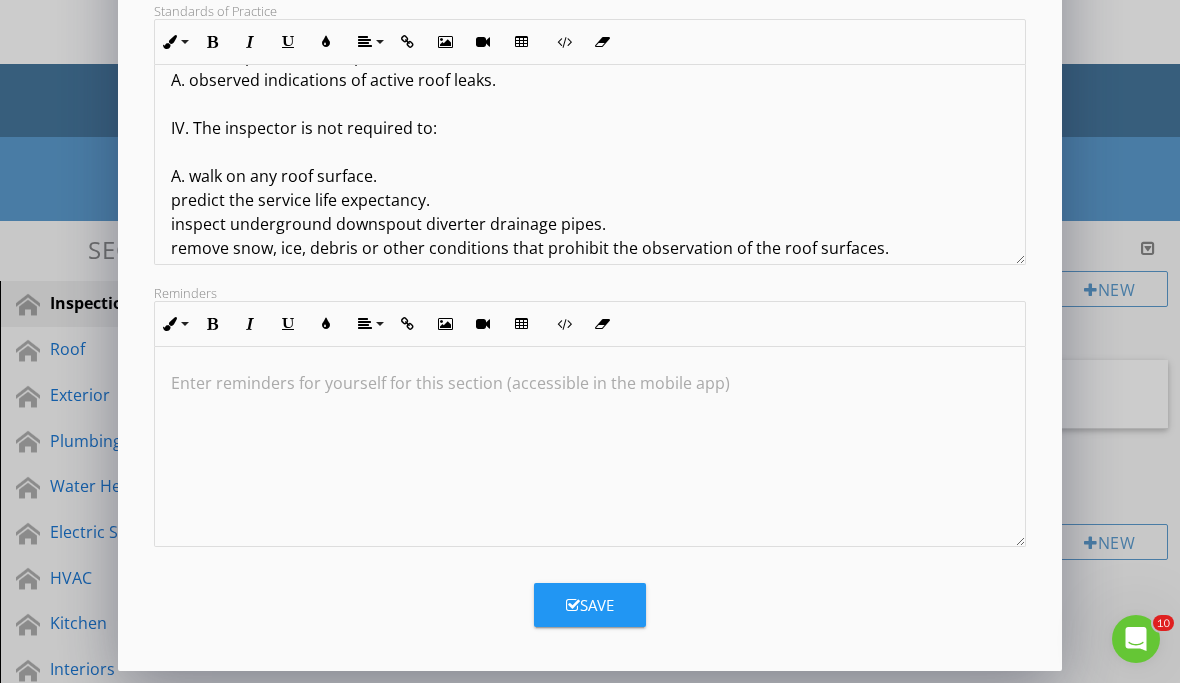 click on "Standards of Practice  Roof I. The inspector shall inspect from ground level or the [PERSON_NAME]: the roof-covering materials; the gutters; the downspouts; the vents, flashing, skylights, chimney, and other roof penetrations; and the general structure of the roof from the readily accessible panels, doors or stairs. II. The inspector shall describe: A. the type of roof-covering materials. III. The inspector shall report as in need of correction:    A. observed indications of active roof leaks. IV. The inspector is not required to: A. walk on any roof surface. predict the service life expectancy. inspect underground downspout diverter drainage pipes. remove snow, ice, debris or other conditions that prohibit the observation of the roof surfaces. move insulation. inspect antennae, satellite dishes, lightning arresters, de-icing equipment, or similar attachments. walk on any roof areas that appear, in the inspector's opinion, to be unsafe. perform a water test. warrant or certify the roof." at bounding box center [590, 80] 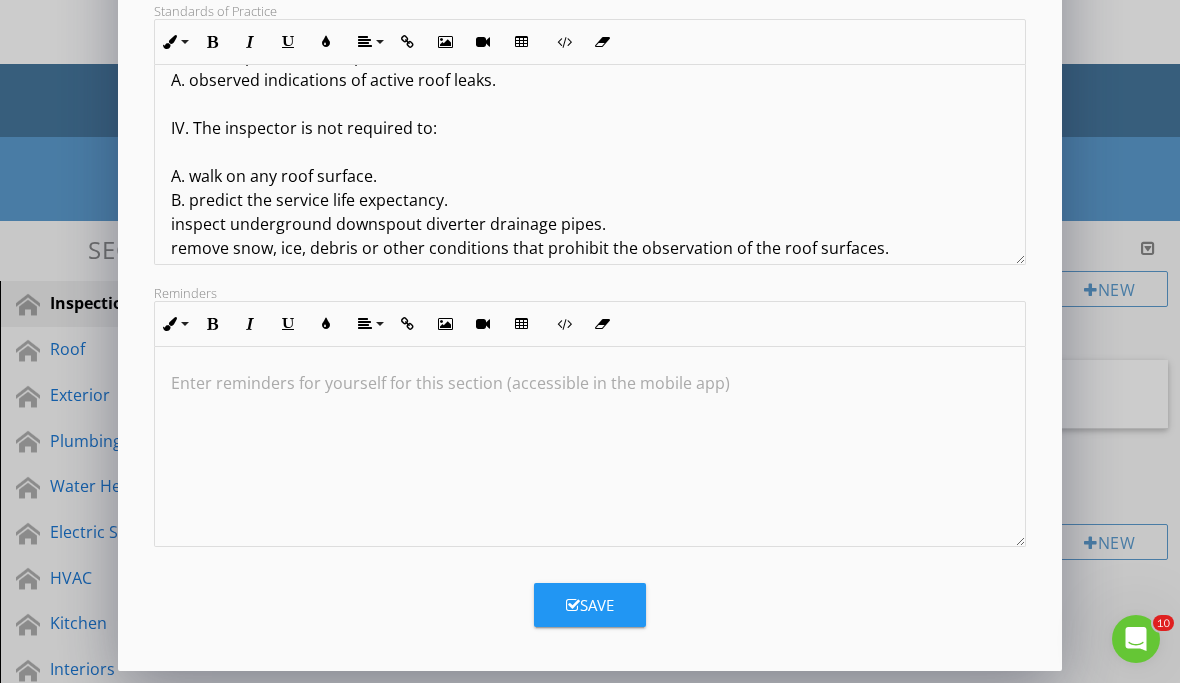 click on "Standards of Practice  Roof I. The inspector shall inspect from ground level or the [PERSON_NAME]: the roof-covering materials; the gutters; the downspouts; the vents, flashing, skylights, chimney, and other roof penetrations; and the general structure of the roof from the readily accessible panels, doors or stairs. II. The inspector shall describe: A. the type of roof-covering materials. III. The inspector shall report as in need of correction:    A. observed indications of active roof leaks. IV. The inspector is not required to: A. walk on any roof surface. B. predict the service life expectancy. inspect underground downspout diverter drainage pipes. remove snow, ice, debris or other conditions that prohibit the observation of the roof surfaces. move insulation. inspect antennae, satellite dishes, lightning arresters, de-icing equipment, or similar attachments. walk on any roof areas that appear, in the inspector's opinion, to be unsafe. perform a water test. warrant or certify the roof." at bounding box center (590, 80) 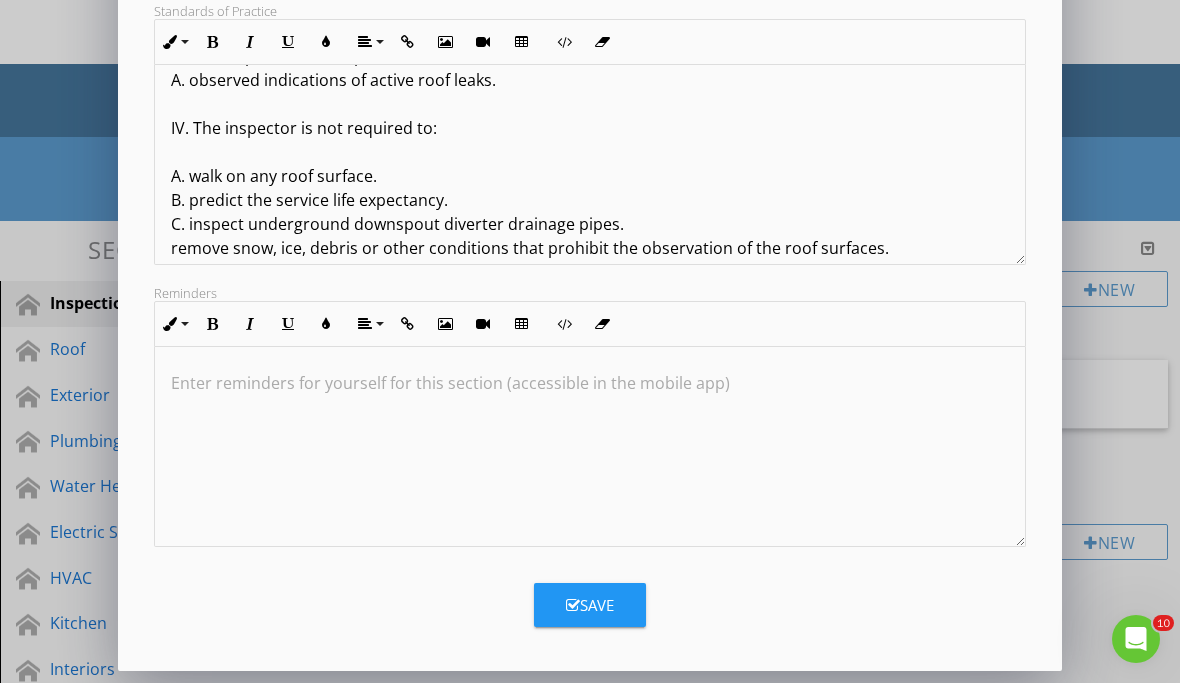 click on "Standards of Practice  Roof I. The inspector shall inspect from ground level or the [PERSON_NAME]: the roof-covering materials; the gutters; the downspouts; the vents, flashing, skylights, chimney, and other roof penetrations; and the general structure of the roof from the readily accessible panels, doors or stairs. II. The inspector shall describe: A. the type of roof-covering materials. III. The inspector shall report as in need of correction:    A. observed indications of active roof leaks. IV. The inspector is not required to: A. walk on any roof surface. B. predict the service life expectancy. C. inspect underground downspout diverter drainage pipes. remove snow, ice, debris or other conditions that prohibit the observation of the roof surfaces. move insulation. inspect antennae, satellite dishes, lightning arresters, de-icing equipment, or similar attachments. walk on any roof areas that appear, in the inspector's opinion, to be unsafe. perform a water test. warrant or certify the roof." at bounding box center (590, 80) 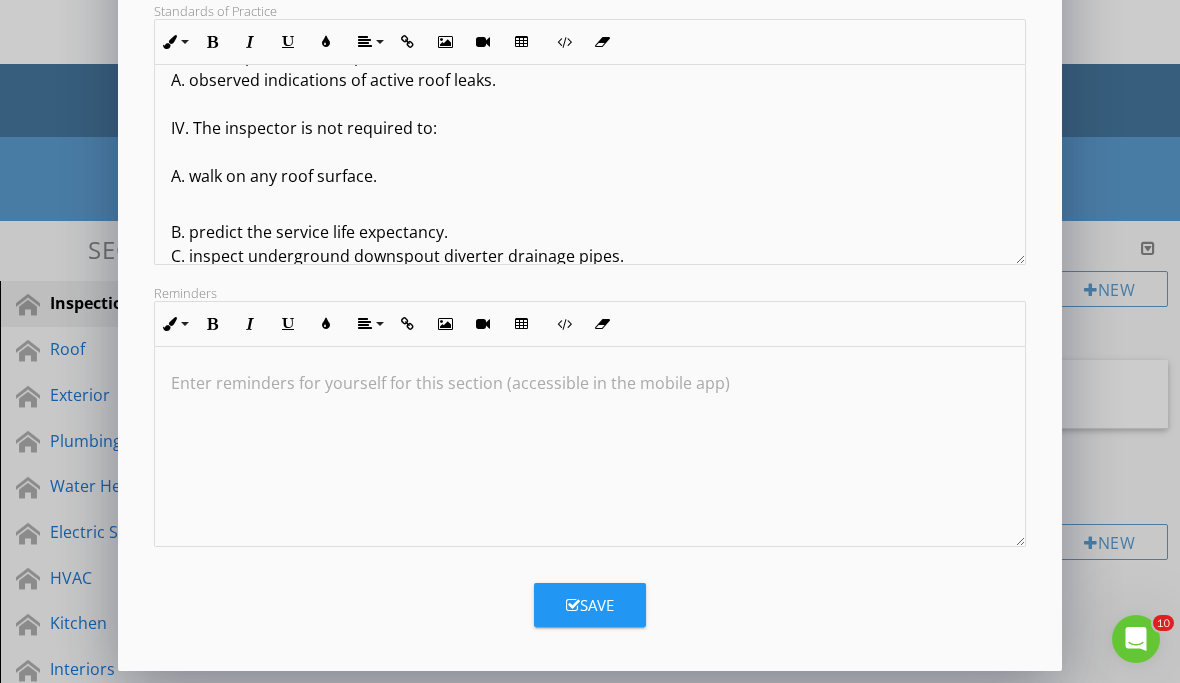 click on "B. predict the service life expectancy. C. inspect underground downspout diverter drainage pipes. remove snow, ice, debris or other conditions that prohibit the observation of the roof surfaces. move insulation. inspect antennae, satellite dishes, lightning arresters, de-icing equipment, or similar attachments. walk on any roof areas that appear, in the inspector's opinion, to be unsafe. walk on any roof areas if doing so might, in the inspector's opinion, cause damage. perform a water test. warrant or certify the roof. confirm proper fastening or installation of any roof-covering material." at bounding box center (590, 340) 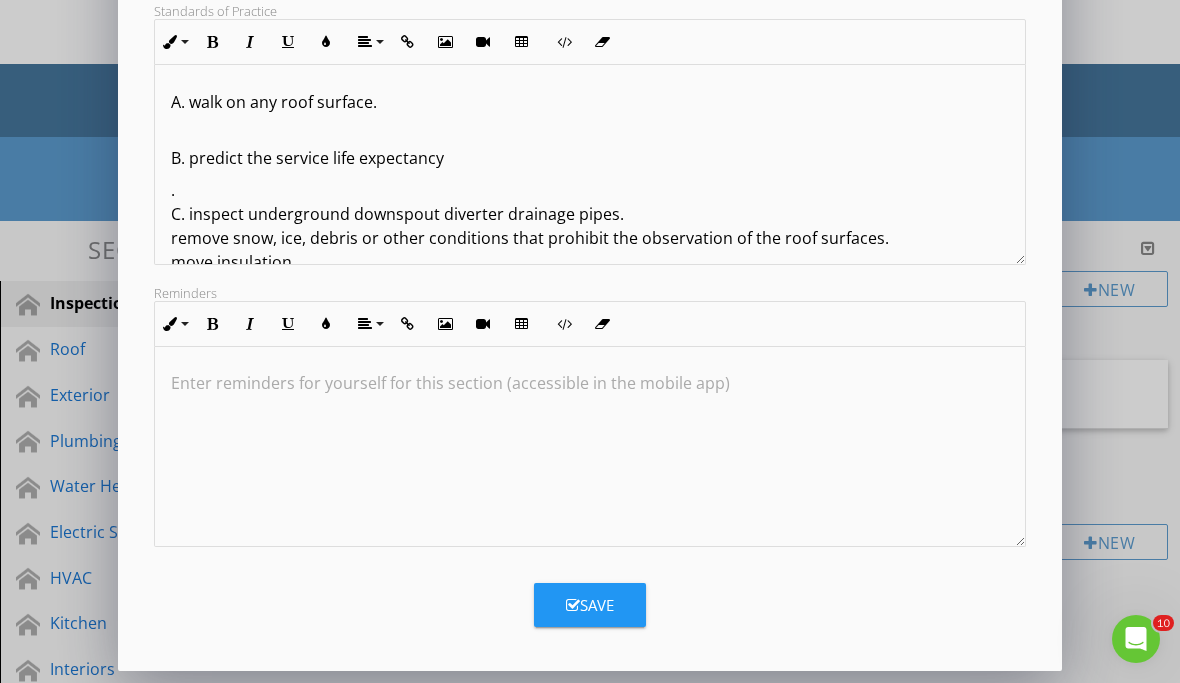 scroll, scrollTop: 483, scrollLeft: 0, axis: vertical 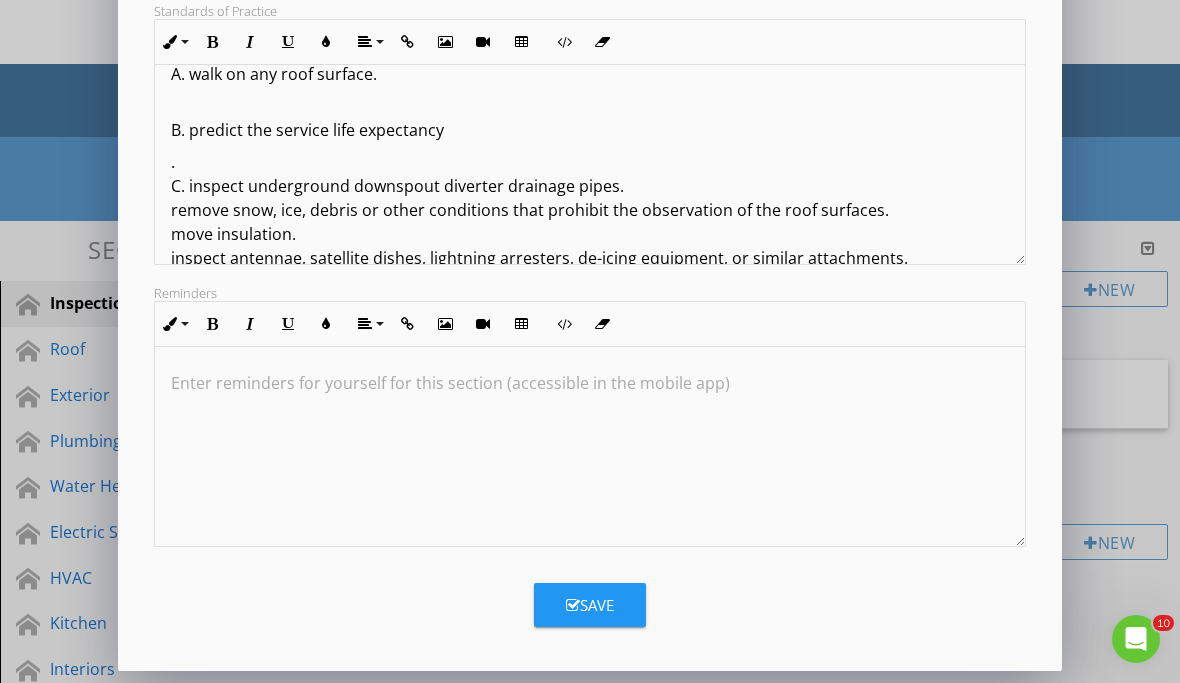 click on ". C. inspect underground downspout diverter drainage pipes. remove snow, ice, debris or other conditions that prohibit the observation of the roof surfaces. move insulation. inspect antennae, satellite dishes, lightning arresters, de-icing equipment, or similar attachments. walk on any roof areas that appear, in the inspector's opinion, to be unsafe. walk on any roof areas if doing so might, in the inspector's opinion, cause damage. perform a water test. warrant or certify the roof. confirm proper fastening or installation of any roof-covering material." at bounding box center [590, 282] 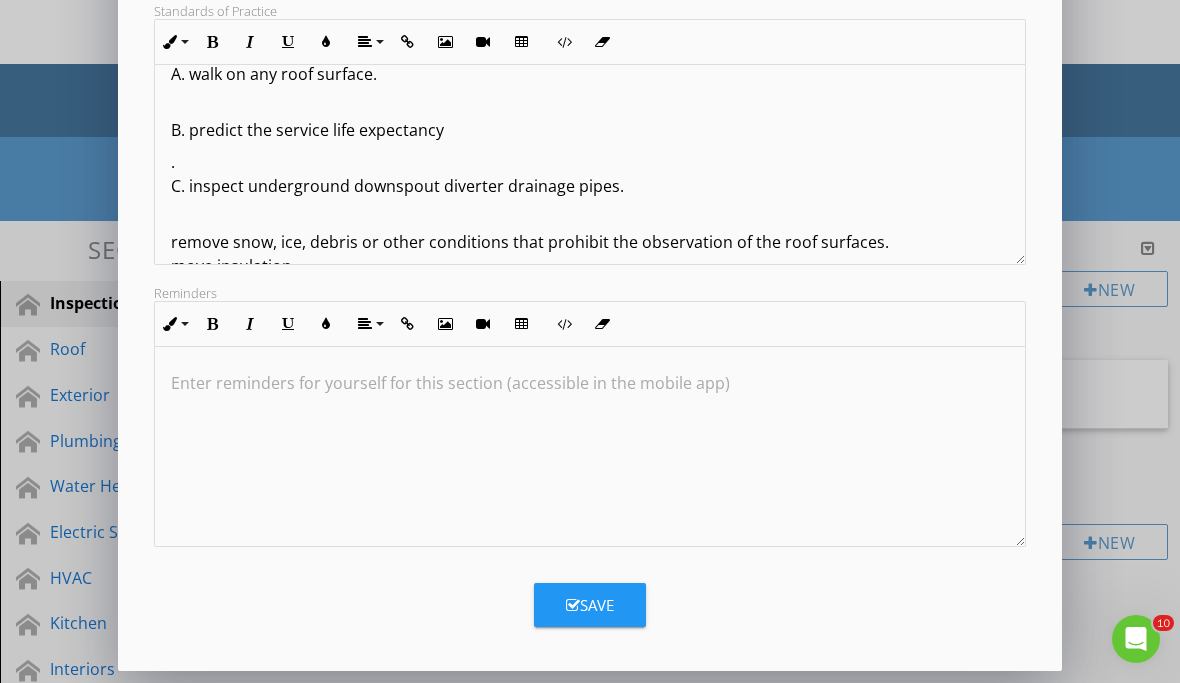 click on "Standards of Practice  Roof I. The inspector shall inspect from ground level or the [PERSON_NAME]: the roof-covering materials; the gutters; the downspouts; the vents, flashing, skylights, chimney, and other roof penetrations; and the general structure of the roof from the readily accessible panels, doors or stairs. II. The inspector shall describe: A. the type of roof-covering materials. III. The inspector shall report as in need of correction:    A. observed indications of active roof leaks. IV. The inspector is not required to: A. walk on any roof surface. B. predict the service life expectancy . C. inspect underground downspout diverter drainage pipes. remove snow, ice, debris or other conditions that prohibit the observation of the roof surfaces. move insulation. inspect antennae, satellite dishes, lightning arresters, de-icing equipment, or similar attachments. walk on any roof areas that appear, in the inspector's opinion, to be unsafe. perform a water test. warrant or certify the roof." at bounding box center (590, 26) 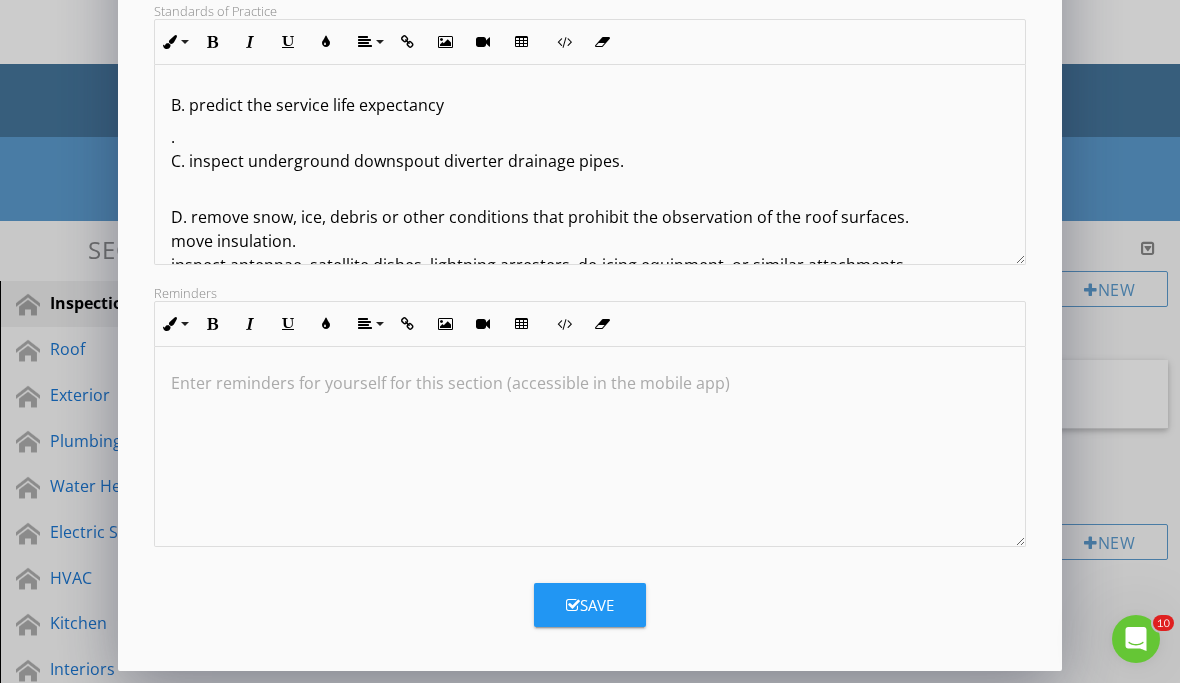 scroll, scrollTop: 548, scrollLeft: 0, axis: vertical 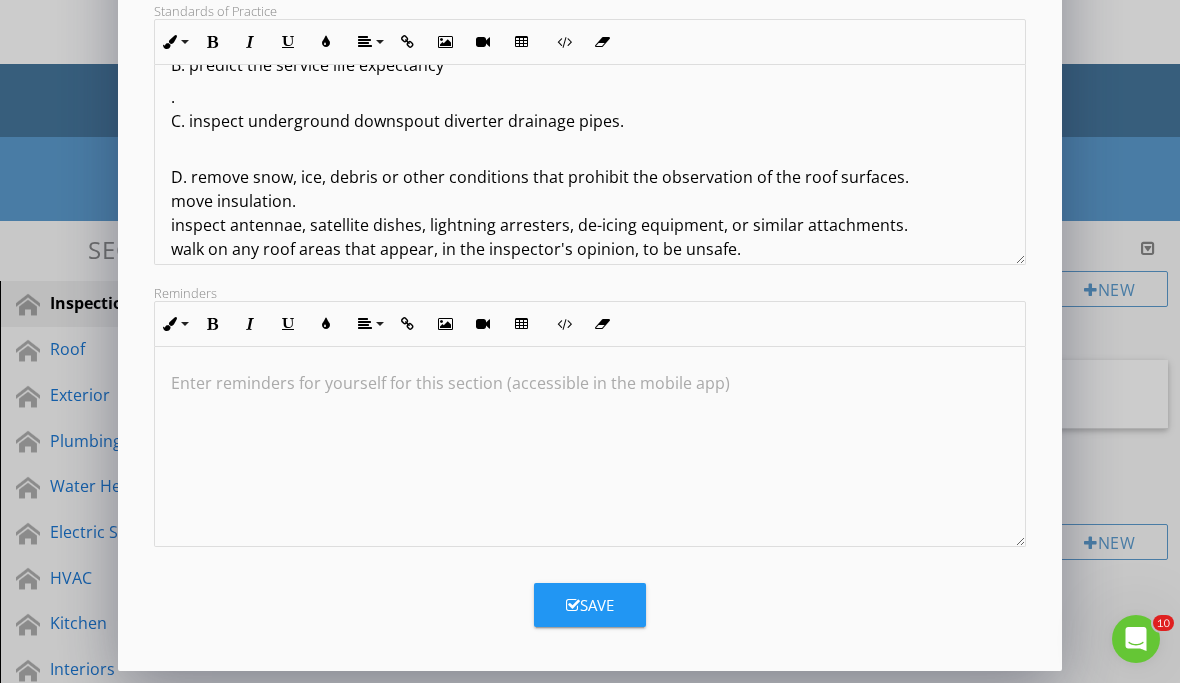 click on "Standards of Practice  Roof I. The inspector shall inspect from ground level or the [PERSON_NAME]: the roof-covering materials; the gutters; the downspouts; the vents, flashing, skylights, chimney, and other roof penetrations; and the general structure of the roof from the readily accessible panels, doors or stairs. II. The inspector shall describe: A. the type of roof-covering materials. III. The inspector shall report as in need of correction:    A. observed indications of active roof leaks. IV. The inspector is not required to: A. walk on any roof surface. B. predict the service life expectancy . C. inspect underground downspout diverter drainage pipes. D. remove snow, ice, debris or other conditions that prohibit the observation of the roof surfaces. move insulation. inspect antennae, satellite dishes, lightning arresters, de-icing equipment, or similar attachments. walk on any roof areas that appear, in the inspector's opinion, to be unsafe. perform a water test. warrant or certify the roof." at bounding box center [590, -39] 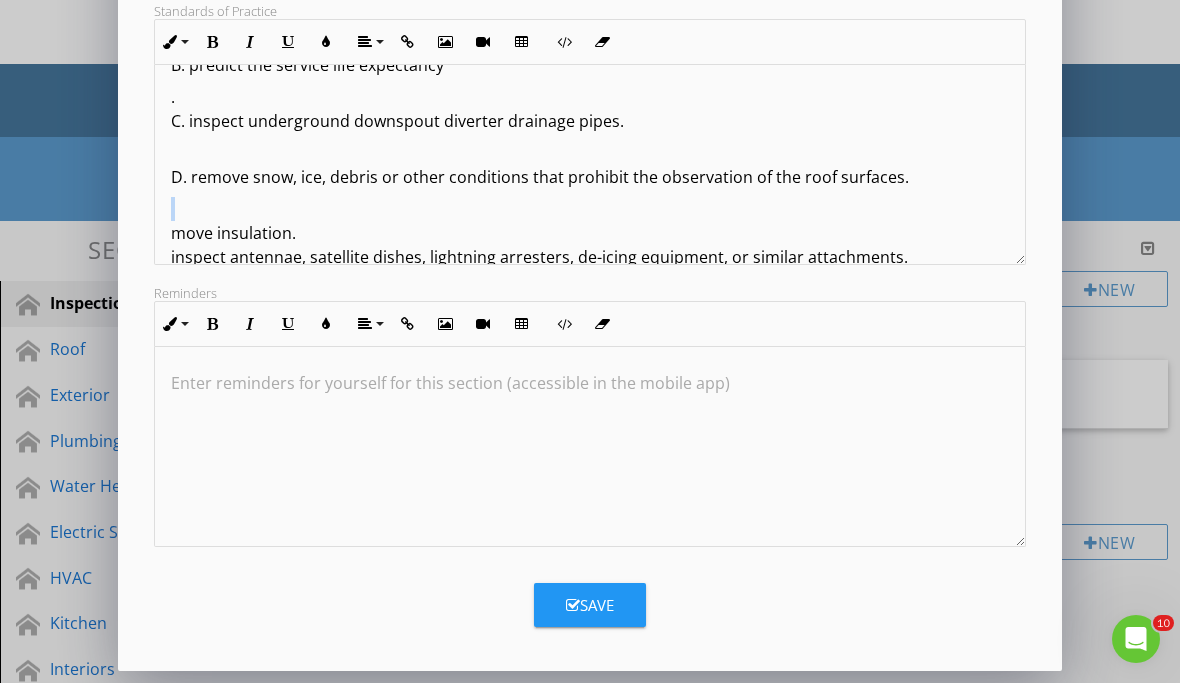 click on "Standards of Practice  Roof I. The inspector shall inspect from ground level or the [PERSON_NAME]: the roof-covering materials; the gutters; the downspouts; the vents, flashing, skylights, chimney, and other roof penetrations; and the general structure of the roof from the readily accessible panels, doors or stairs. II. The inspector shall describe: A. the type of roof-covering materials. III. The inspector shall report as in need of correction:    A. observed indications of active roof leaks. IV. The inspector is not required to: A. walk on any roof surface. B. predict the service life expectancy . C. inspect underground downspout diverter drainage pipes. D. remove snow, ice, debris or other conditions that prohibit the observation of the roof surfaces. move insulation. inspect antennae, satellite dishes, lightning arresters, de-icing equipment, or similar attachments. walk on any roof areas that appear, in the inspector's opinion, to be unsafe. perform a water test. warrant or certify the roof." at bounding box center (590, -23) 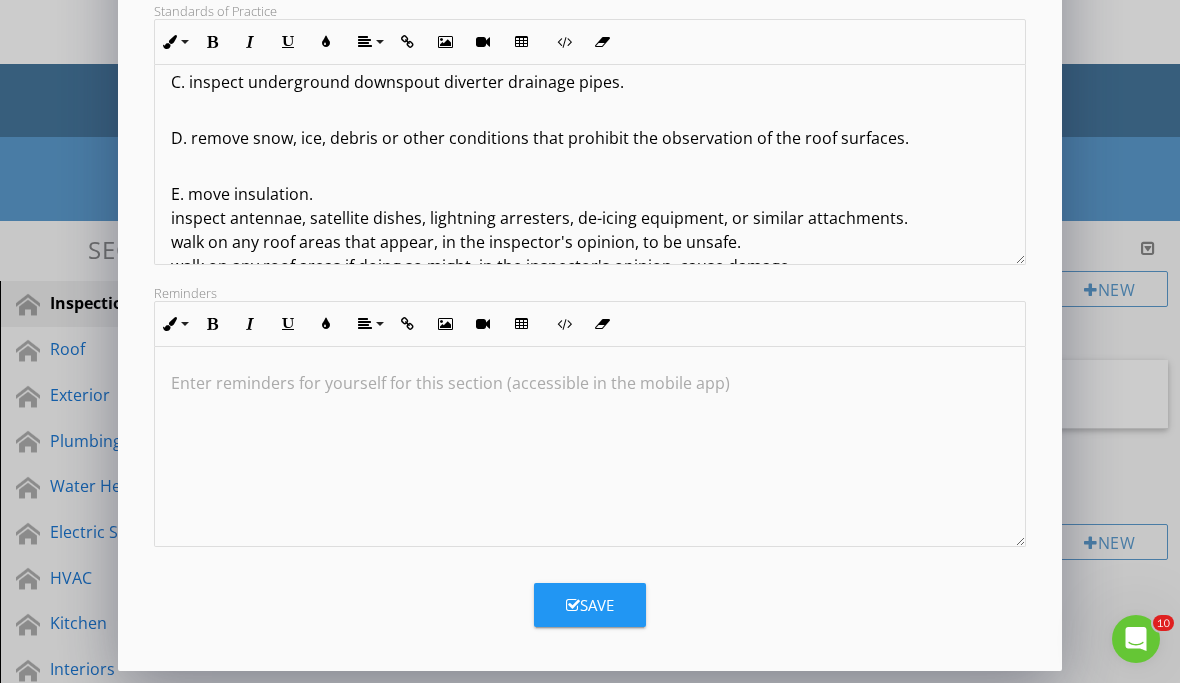 scroll, scrollTop: 601, scrollLeft: 0, axis: vertical 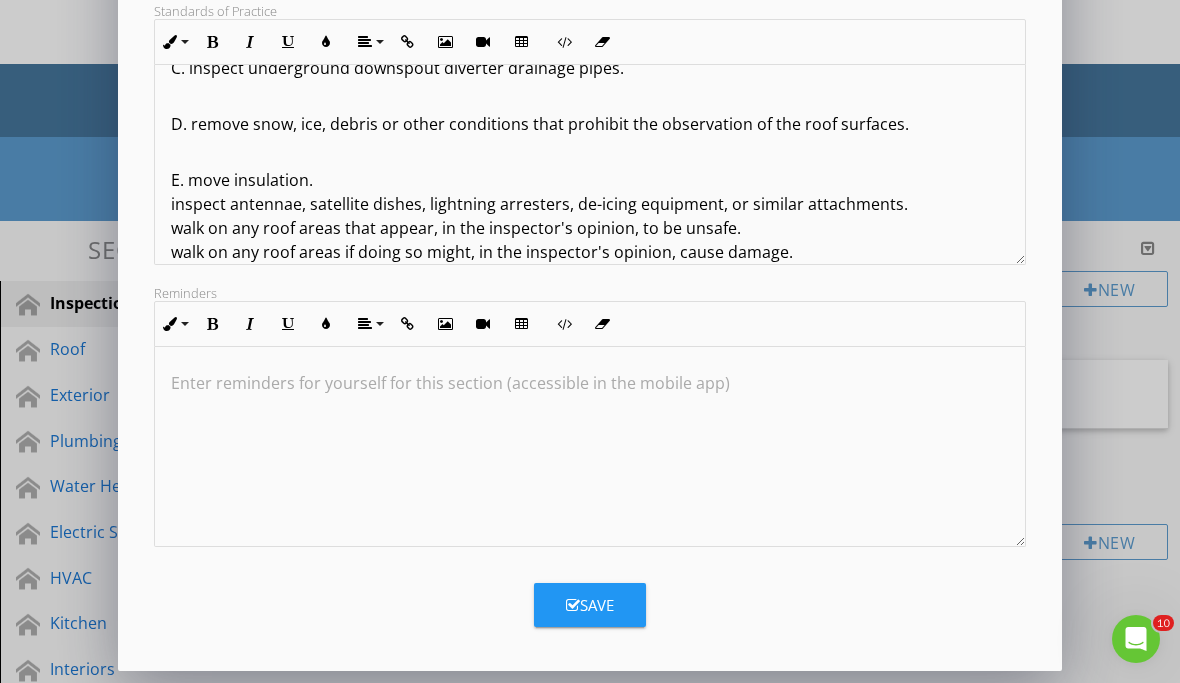 click on "E. move insulation. inspect antennae, satellite dishes, lightning arresters, de-icing equipment, or similar attachments. walk on any roof areas that appear, in the inspector's opinion, to be unsafe. walk on any roof areas if doing so might, in the inspector's opinion, cause damage. perform a water test. warrant or certify the roof. confirm proper fastening or installation of any roof-covering material." at bounding box center (590, 252) 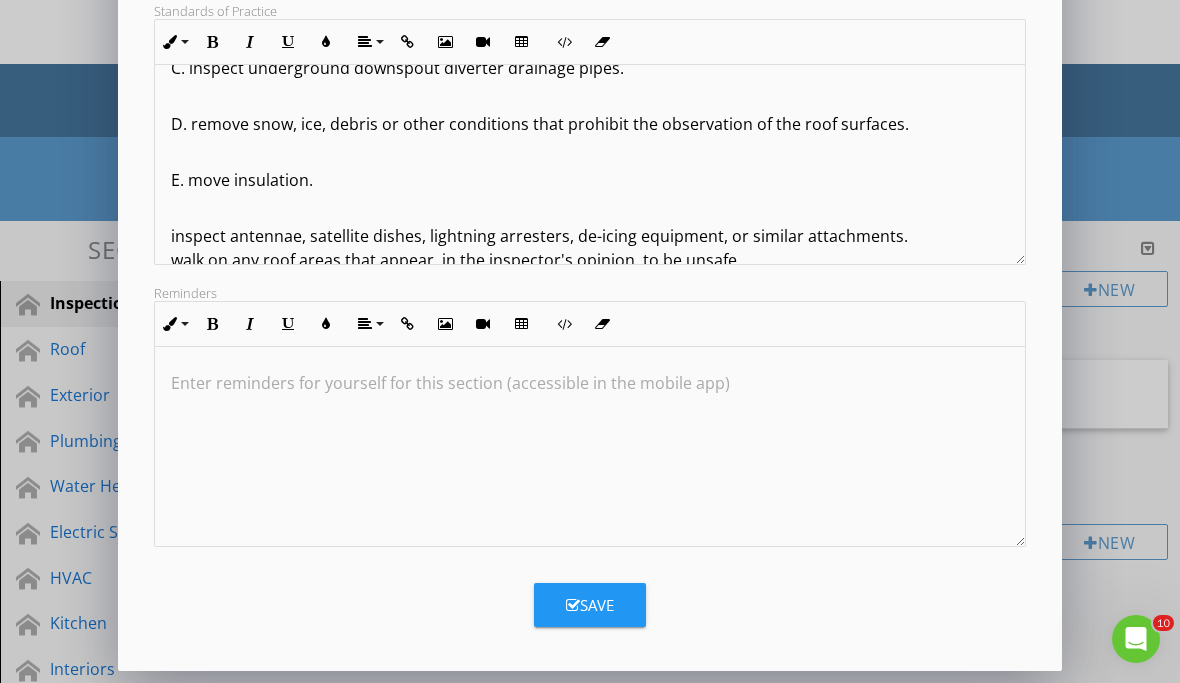click on "Standards of Practice  Roof I. The inspector shall inspect from ground level or the [PERSON_NAME]: the roof-covering materials; the gutters; the downspouts; the vents, flashing, skylights, chimney, and other roof penetrations; and the general structure of the roof from the readily accessible panels, doors or stairs. II. The inspector shall describe: A. the type of roof-covering materials. III. The inspector shall report as in need of correction:    A. observed indications of active roof leaks. IV. The inspector is not required to: A. walk on any roof surface. B. predict the service life expectancy . C. inspect underground downspout diverter drainage pipes. D. remove snow, ice, debris or other conditions that prohibit the observation of the roof surfaces. E. move insulation. inspect antennae, satellite dishes, lightning arresters, de-icing equipment, or similar attachments. walk on any roof areas that appear, in the inspector's opinion, to be unsafe. perform a water test. warrant or certify the roof." at bounding box center (590, -60) 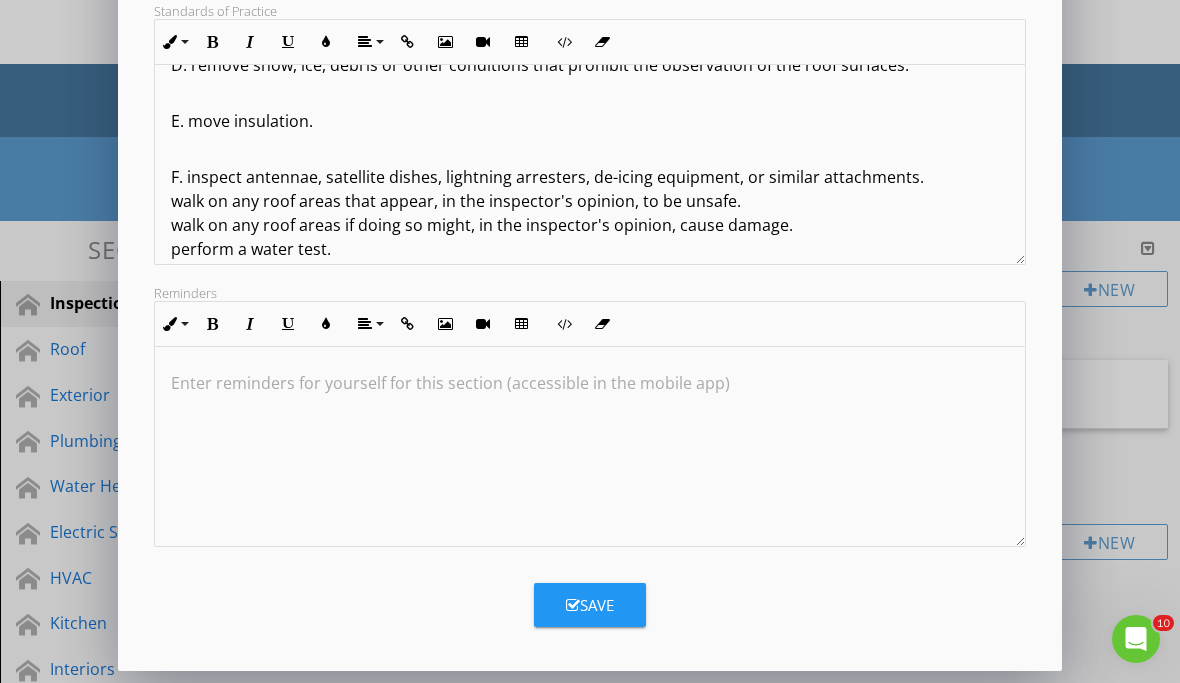 click on "F. inspect antennae, satellite dishes, lightning arresters, de-icing equipment, or similar attachments. walk on any roof areas that appear, in the inspector's opinion, to be unsafe. walk on any roof areas if doing so might, in the inspector's opinion, cause damage. perform a water test. warrant or certify the roof. confirm proper fastening or installation of any roof-covering material." at bounding box center (590, 237) 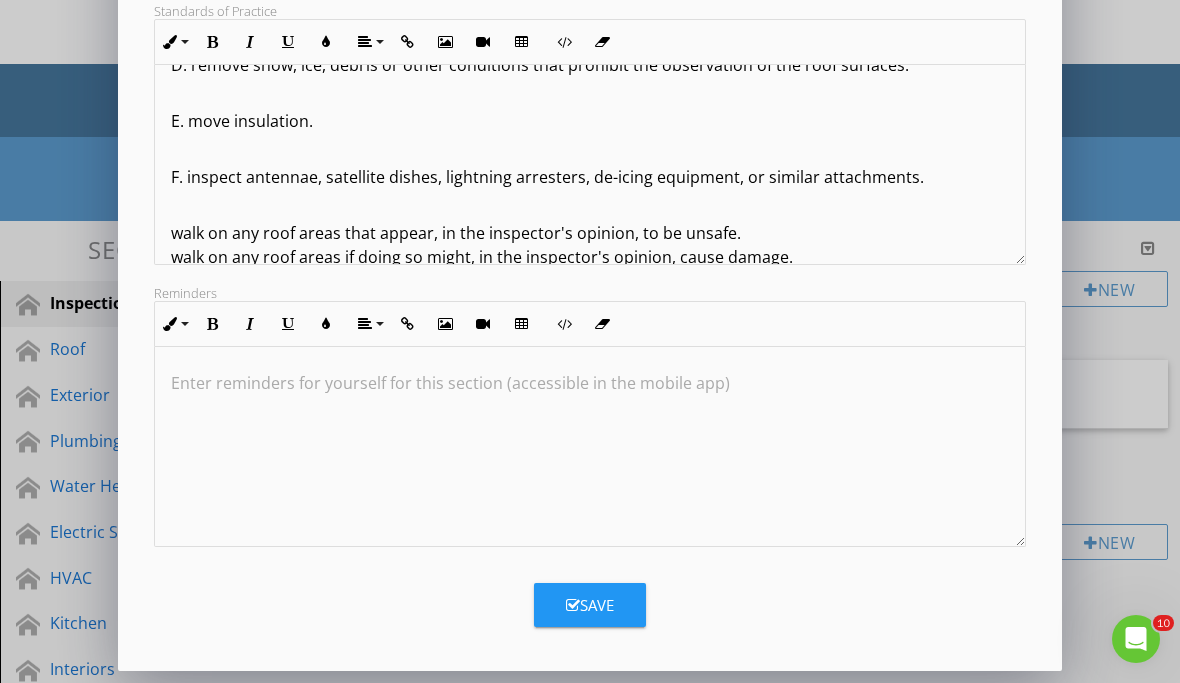 click on "Standards of Practice  Roof I. The inspector shall inspect from ground level or the [PERSON_NAME]: the roof-covering materials; the gutters; the downspouts; the vents, flashing, skylights, chimney, and other roof penetrations; and the general structure of the roof from the readily accessible panels, doors or stairs. II. The inspector shall describe: A. the type of roof-covering materials. III. The inspector shall report as in need of correction:    A. observed indications of active roof leaks. IV. The inspector is not required to: A. walk on any roof surface. B. predict the service life expectancy . C. inspect underground downspout diverter drainage pipes. D. remove snow, ice, debris or other conditions that prohibit the observation of the roof surfaces. E. move insulation. F. inspect antennae, satellite dishes, lightning arresters, de-icing equipment, or similar attachments. walk on any roof areas that appear, in the inspector's opinion, to be unsafe. perform a water test. warrant or certify the roof." at bounding box center [590, -103] 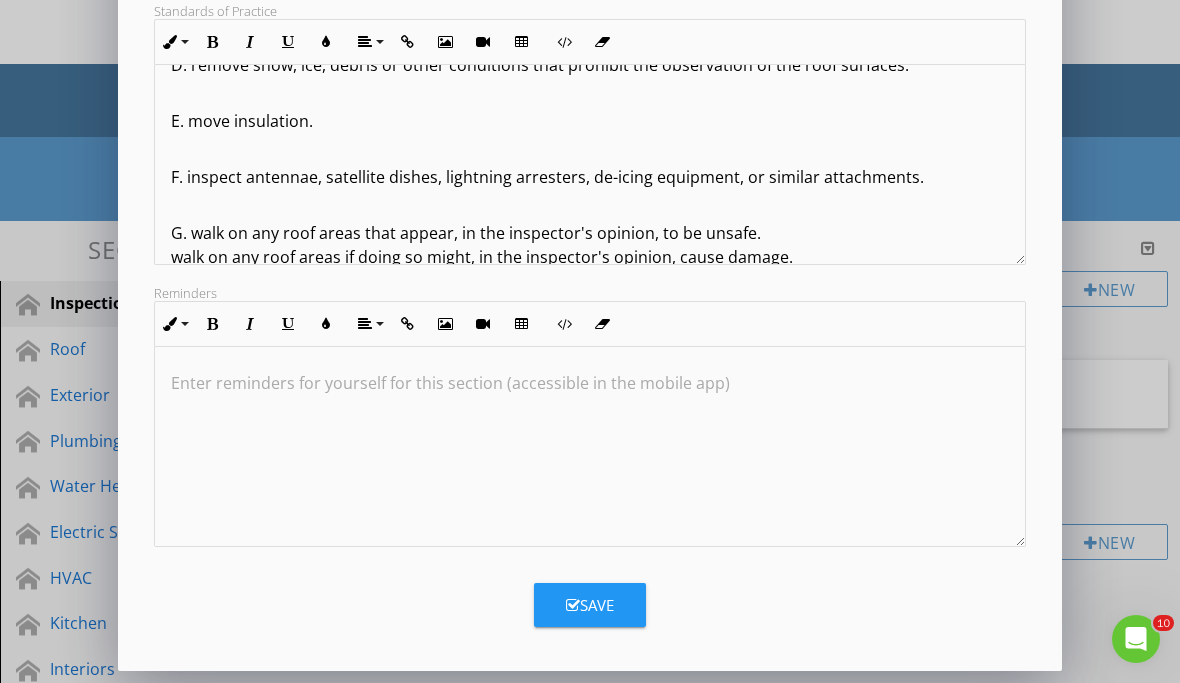 click on "G. walk on any roof areas that appear, in the inspector's opinion, to be unsafe. walk on any roof areas if doing so might, in the inspector's opinion, cause damage. perform a water test. warrant or certify the roof. confirm proper fastening or installation of any roof-covering material." at bounding box center (590, 281) 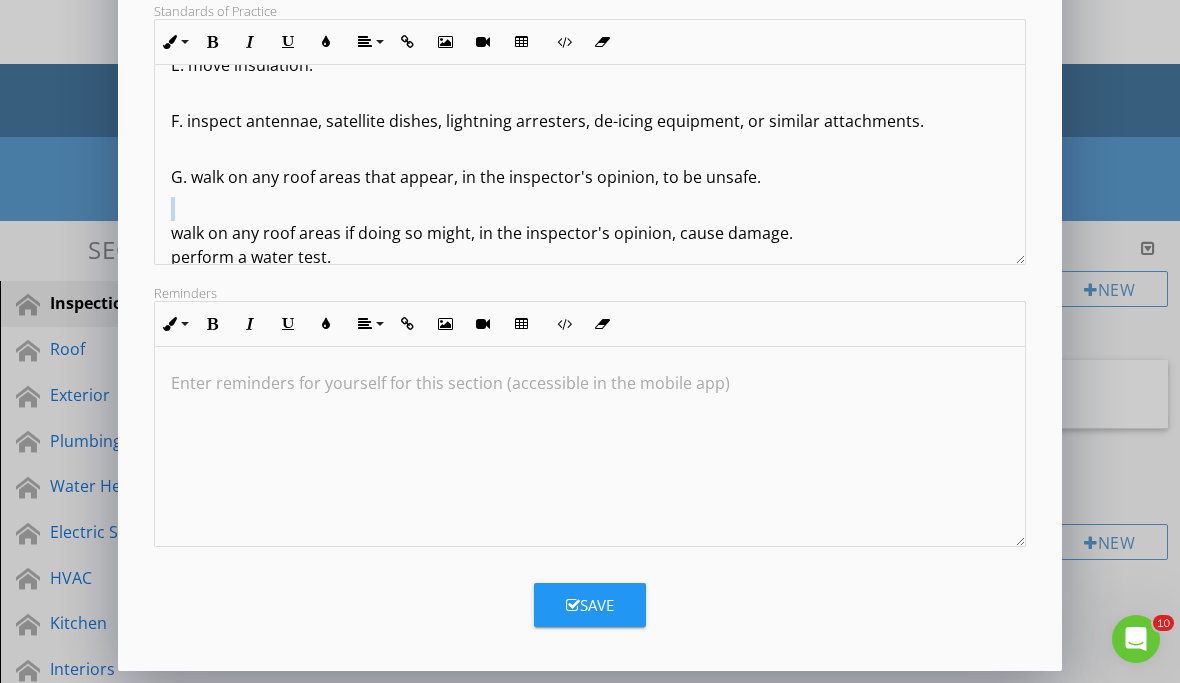 scroll, scrollTop: 748, scrollLeft: 0, axis: vertical 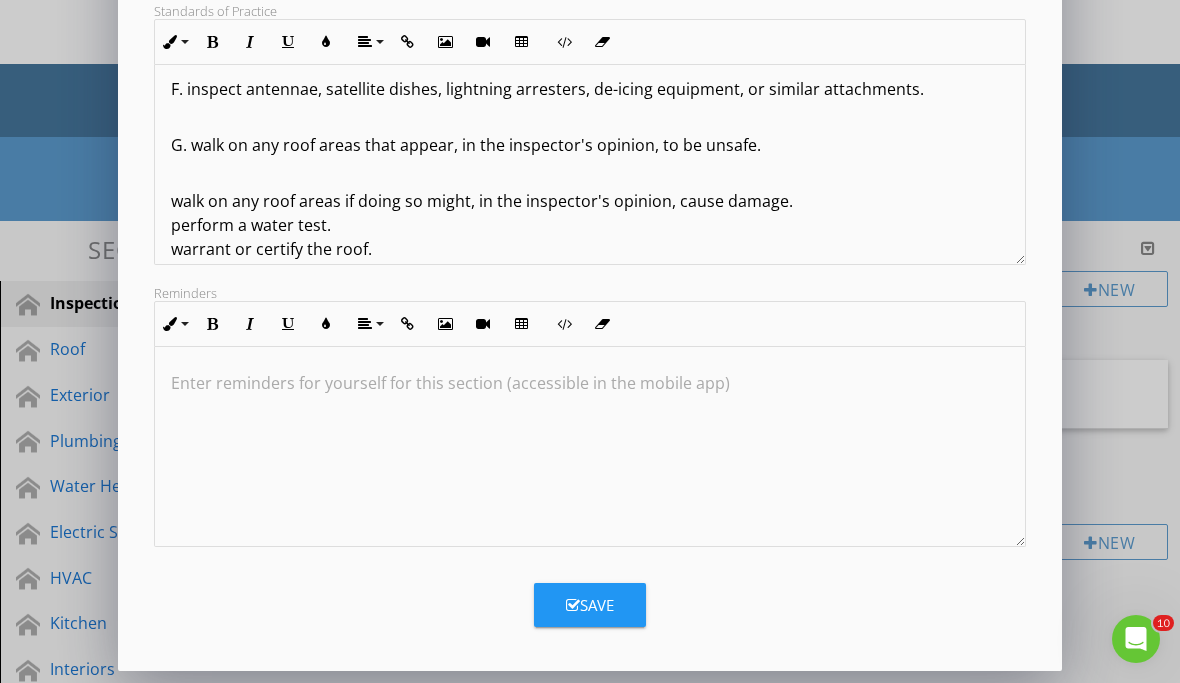 click on "Standards of Practice  Roof I. The inspector shall inspect from ground level or the [PERSON_NAME]: the roof-covering materials; the gutters; the downspouts; the vents, flashing, skylights, chimney, and other roof penetrations; and the general structure of the roof from the readily accessible panels, doors or stairs. II. The inspector shall describe: A. the type of roof-covering materials. III. The inspector shall report as in need of correction:    A. observed indications of active roof leaks. IV. The inspector is not required to: A. walk on any roof surface. B. predict the service life expectancy . C. inspect underground downspout diverter drainage pipes. D. remove snow, ice, debris or other conditions that prohibit the observation of the roof surfaces. E. move insulation. F. inspect antennae, satellite dishes, lightning arresters, de-icing equipment, or similar attachments. G. walk on any roof areas that appear, in the inspector's opinion, to be unsafe. perform a water test. warrant or certify the roof." at bounding box center [590, -175] 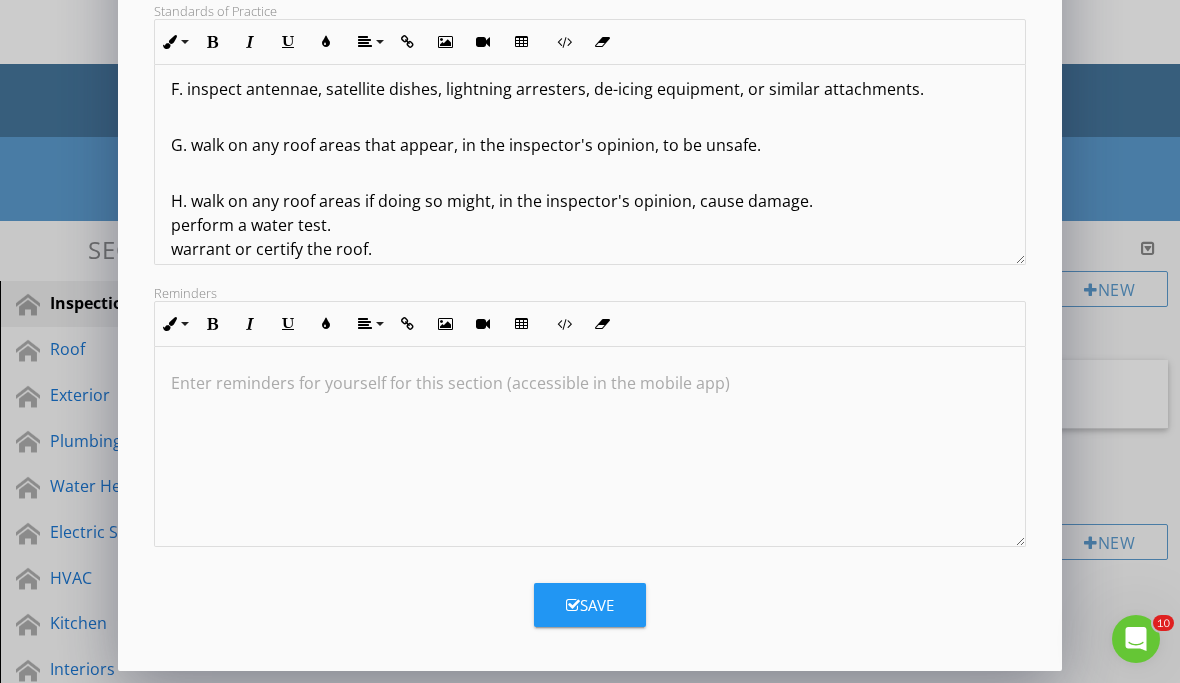 click on "H. walk on any roof areas if doing so might, in the inspector's opinion, cause damage. perform a water test. warrant or certify the roof. confirm proper fastening or installation of any roof-covering material." at bounding box center (590, 237) 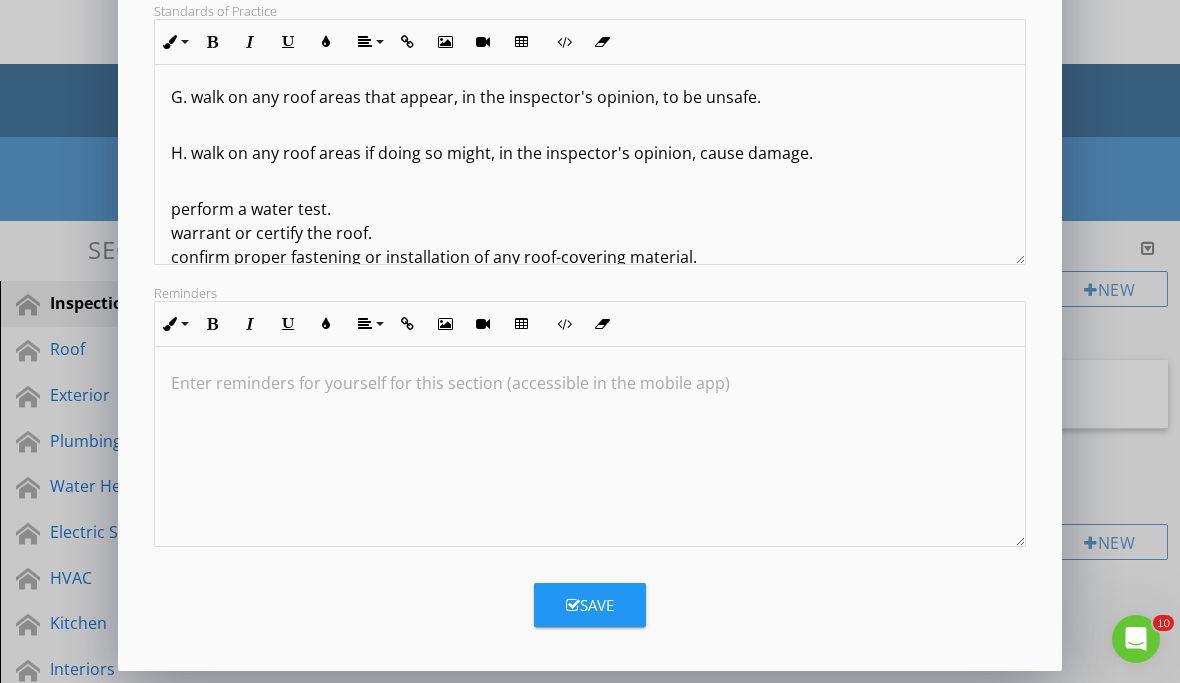 scroll, scrollTop: 798, scrollLeft: 0, axis: vertical 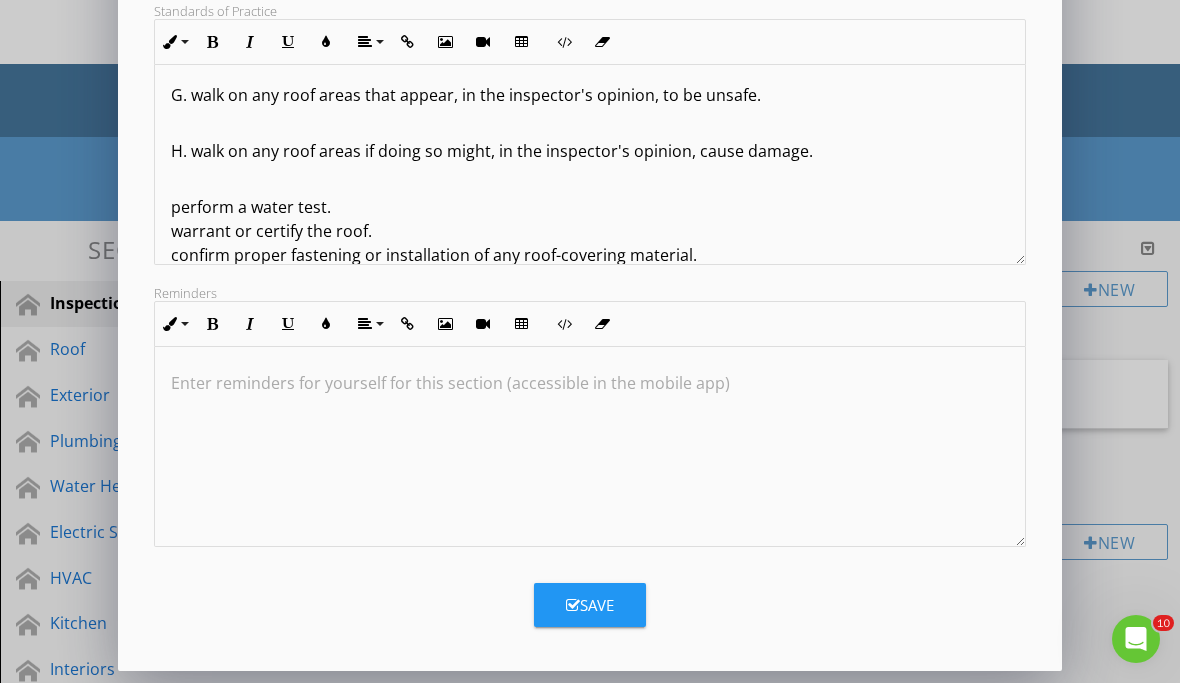 click on "Standards of Practice  Roof I. The inspector shall inspect from ground level or the [PERSON_NAME]: the roof-covering materials; the gutters; the downspouts; the vents, flashing, skylights, chimney, and other roof penetrations; and the general structure of the roof from the readily accessible panels, doors or stairs. II. The inspector shall describe: A. the type of roof-covering materials. III. The inspector shall report as in need of correction:    A. observed indications of active roof leaks. IV. The inspector is not required to: A. walk on any roof surface. B. predict the service life expectancy . C. inspect underground downspout diverter drainage pipes. D. remove snow, ice, debris or other conditions that prohibit the observation of the roof surfaces. E. move insulation. F. inspect antennae, satellite dishes, lightning arresters, de-icing equipment, or similar attachments. G. walk on any roof areas that appear, in the inspector's opinion, to be unsafe. perform a water test. warrant or certify the roof." at bounding box center (590, -209) 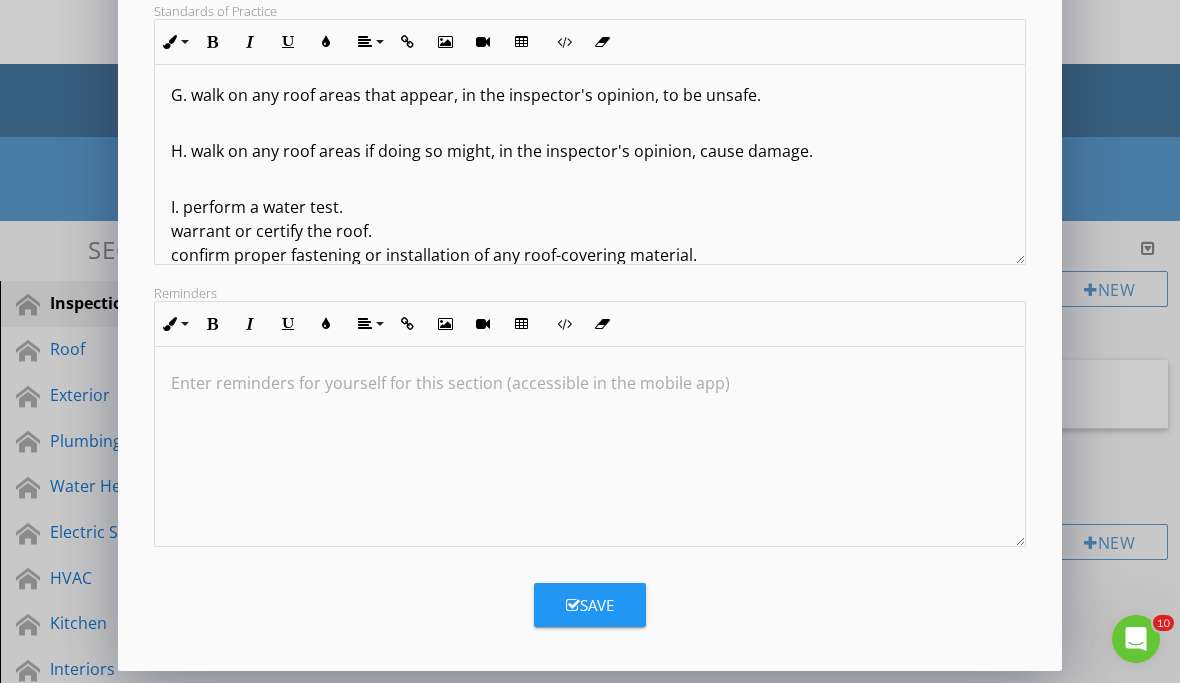 click on "I. perform a water test. warrant or certify the roof. confirm proper fastening or installation of any roof-covering material." at bounding box center (590, 231) 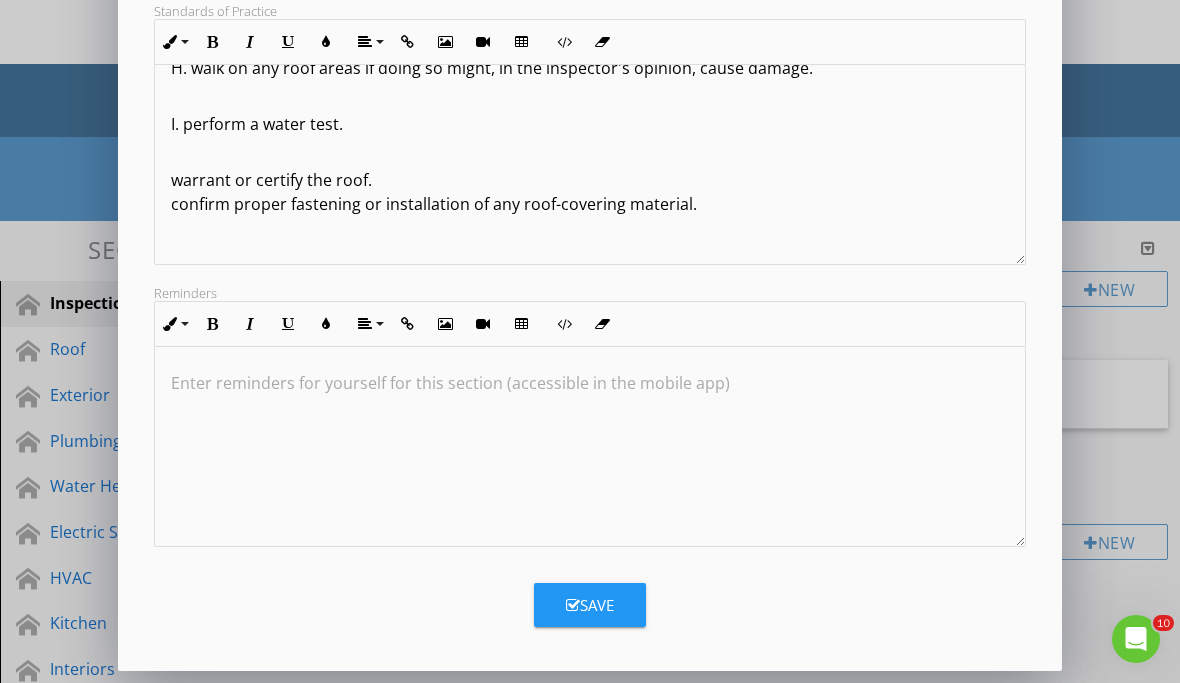 scroll, scrollTop: 881, scrollLeft: 0, axis: vertical 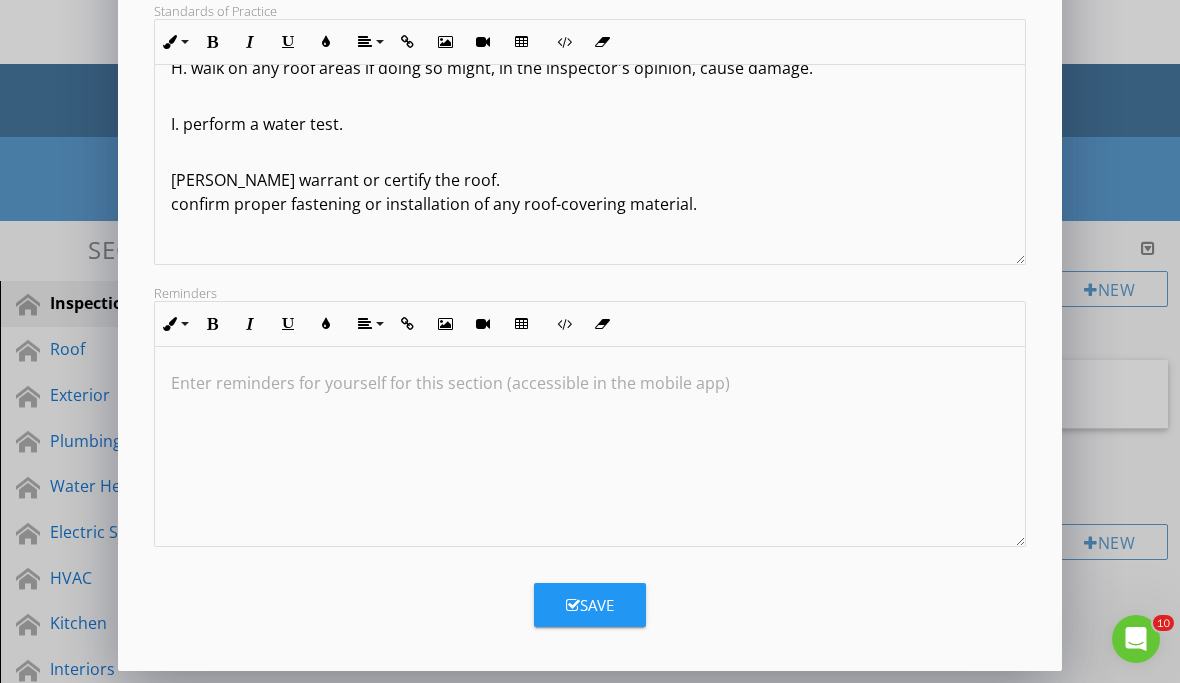 click on "[PERSON_NAME] warrant or certify the roof. confirm proper fastening or installation of any roof-covering material." at bounding box center (590, 192) 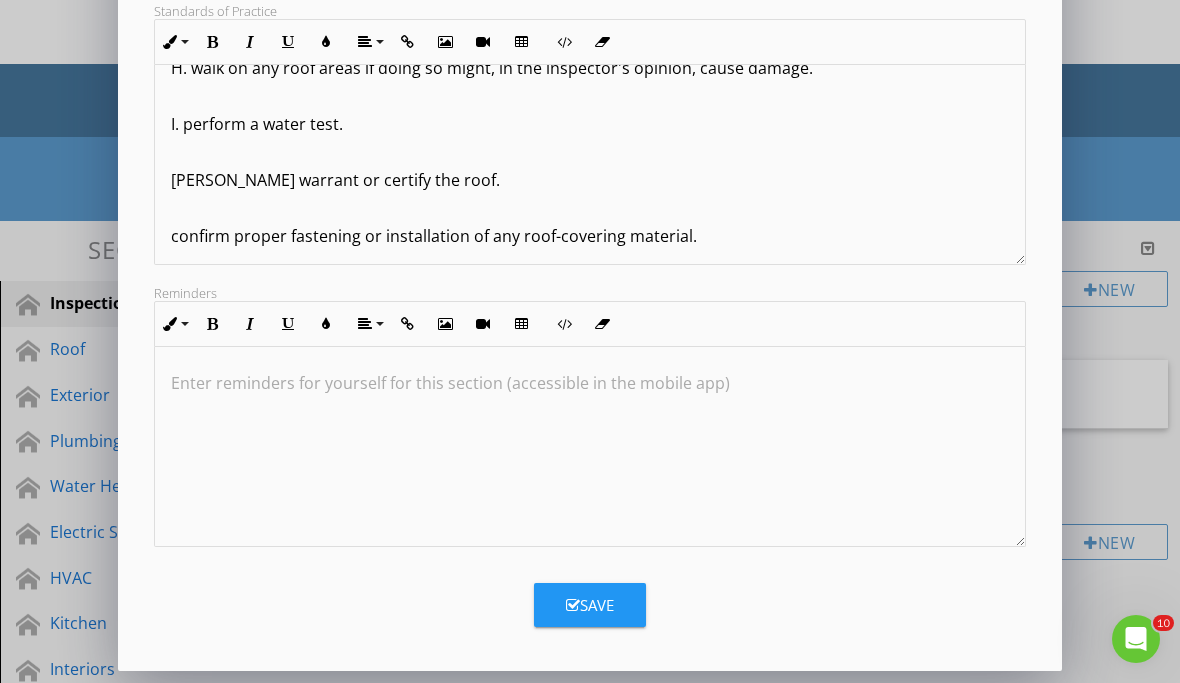 click on "Standards of Practice  Roof I. The inspector shall inspect from ground level or the [PERSON_NAME]: the roof-covering materials; the gutters; the downspouts; the vents, flashing, skylights, chimney, and other roof penetrations; and the general structure of the roof from the readily accessible panels, doors or stairs. II. The inspector shall describe: A. the type of roof-covering materials. III. The inspector shall report as in need of correction:    A. observed indications of active roof leaks. IV. The inspector is not required to: A. walk on any roof surface. B. predict the service life expectancy . C. inspect underground downspout diverter drainage pipes. D. remove snow, ice, debris or other conditions that prohibit the observation of the roof surfaces. E. move insulation. F. inspect antennae, satellite dishes, lightning arresters, de-icing equipment, or similar attachments. G. walk on any roof areas that appear, in the inspector's opinion, to be unsafe. I. perform a water test. J. warrant or certify the roof." at bounding box center [590, -260] 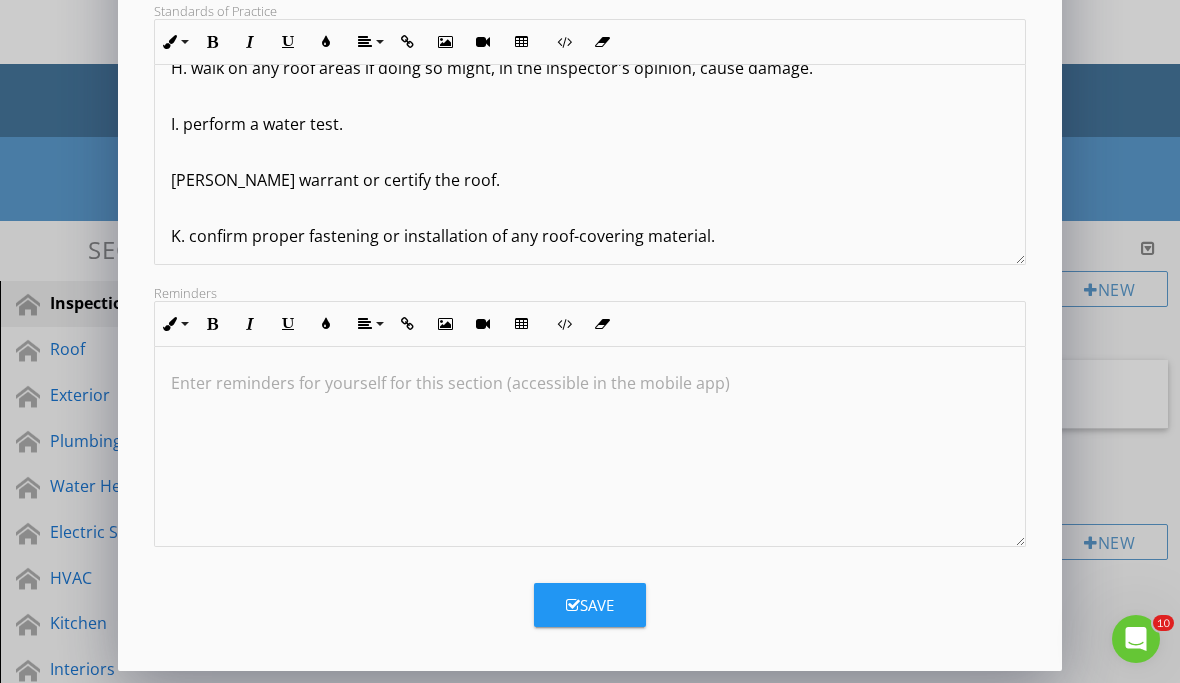 click on "K. confirm proper fastening or installation of any roof-covering material." at bounding box center [590, 236] 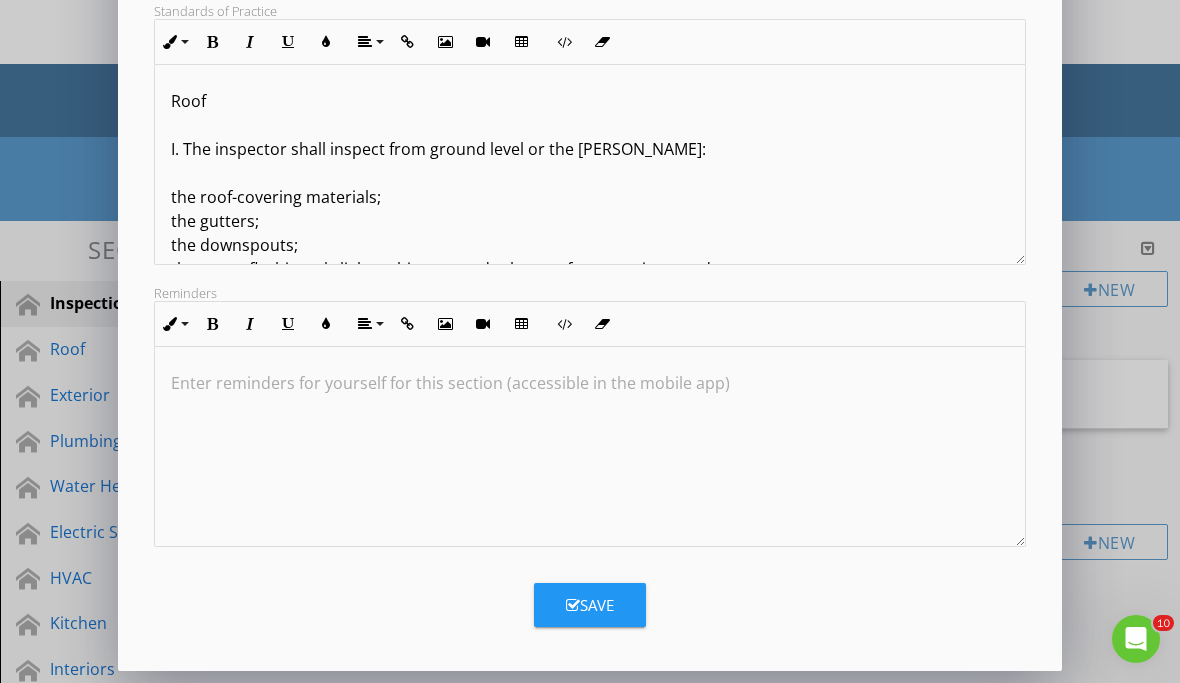 scroll, scrollTop: 49, scrollLeft: 0, axis: vertical 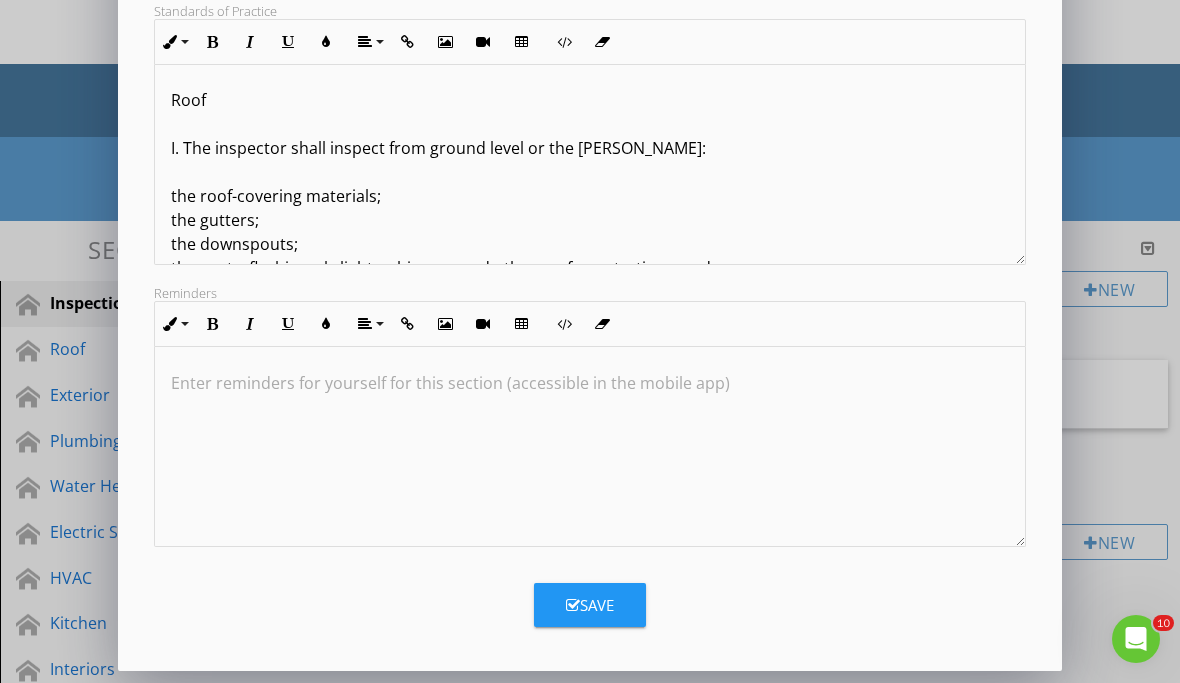 click on "Standards of Practice  Roof I. The inspector shall inspect from ground level or the [PERSON_NAME]: the roof-covering materials; the gutters; the downspouts; the vents, flashing, skylights, chimney, and other roof penetrations; and the general structure of the roof from the readily accessible panels, doors or stairs. II. The inspector shall describe: A. the type of roof-covering materials. III. The inspector shall report as in need of correction:    A. observed indications of active roof leaks. IV. The inspector is not required to: A. walk on any roof surface. B. predict the service life expectancy . C. inspect underground downspout diverter drainage pipes. D. remove snow, ice, debris or other conditions that prohibit the observation of the roof surfaces. E. move insulation. F. inspect antennae, satellite dishes, lightning arresters, de-icing equipment, or similar attachments. G. walk on any roof areas that appear, in the inspector's opinion, to be unsafe. I. perform a water test. J. warrant or certify the roof." at bounding box center (590, 572) 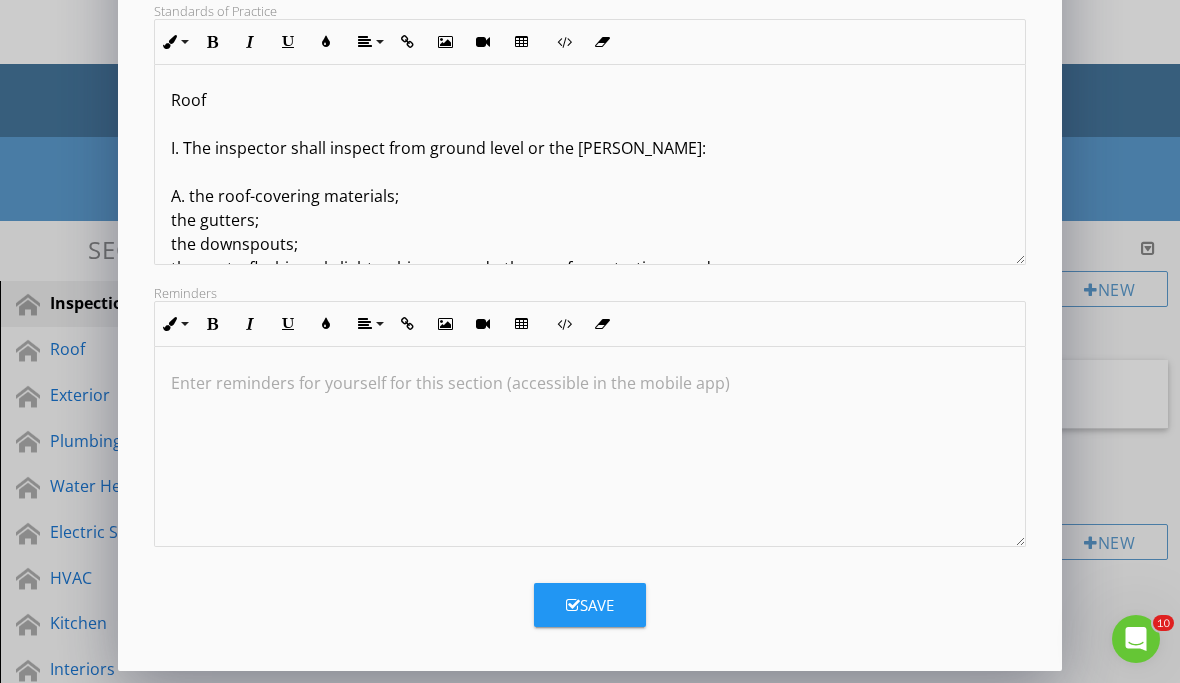 click on "Standards of Practice  Roof I. The inspector shall inspect from ground level or the [PERSON_NAME]: A. the roof-covering materials; the gutters; the downspouts; the vents, flashing, skylights, chimney, and other roof penetrations; and the general structure of the roof from the readily accessible panels, doors or stairs. II. The inspector shall describe: A. the type of roof-covering materials. III. The inspector shall report as in need of correction:    A. observed indications of active roof leaks. IV. The inspector is not required to: A. walk on any roof surface." at bounding box center (590, 280) 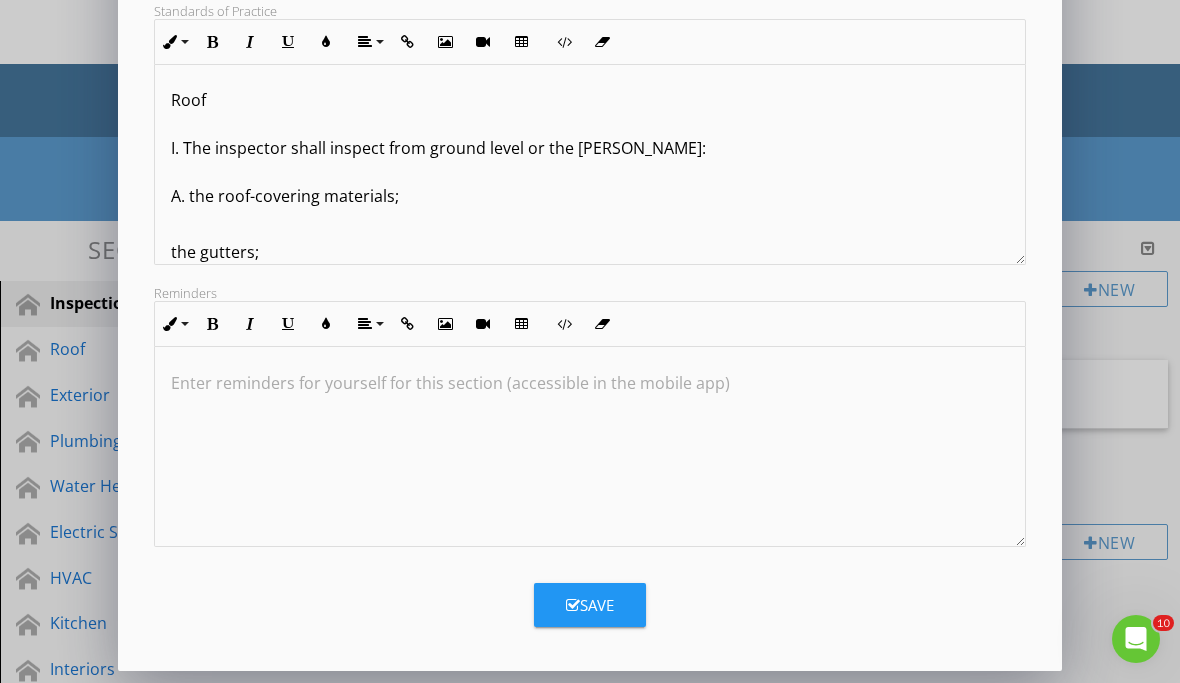 click on "Standards of Practice  Roof I. The inspector shall inspect from ground level or the [PERSON_NAME]: A. the roof-covering materials; the gutters; the downspouts; the vents, flashing, skylights, chimney, and other roof penetrations; and the general structure of the roof from the readily accessible panels, doors or stairs. II. The inspector shall describe: A. the type of roof-covering materials. III. The inspector shall report as in need of correction:    A. observed indications of active roof leaks. IV. The inspector is not required to: A. walk on any roof surface. B. predict the service life expectancy . C. inspect underground downspout diverter drainage pipes. D. remove snow, ice, debris or other conditions that prohibit the observation of the roof surfaces. E. move insulation. F. inspect antennae, satellite dishes, lightning arresters, de-icing equipment, or similar attachments. G. walk on any roof areas that appear, in the inspector's opinion, to be unsafe. I. perform a water test." at bounding box center [590, 588] 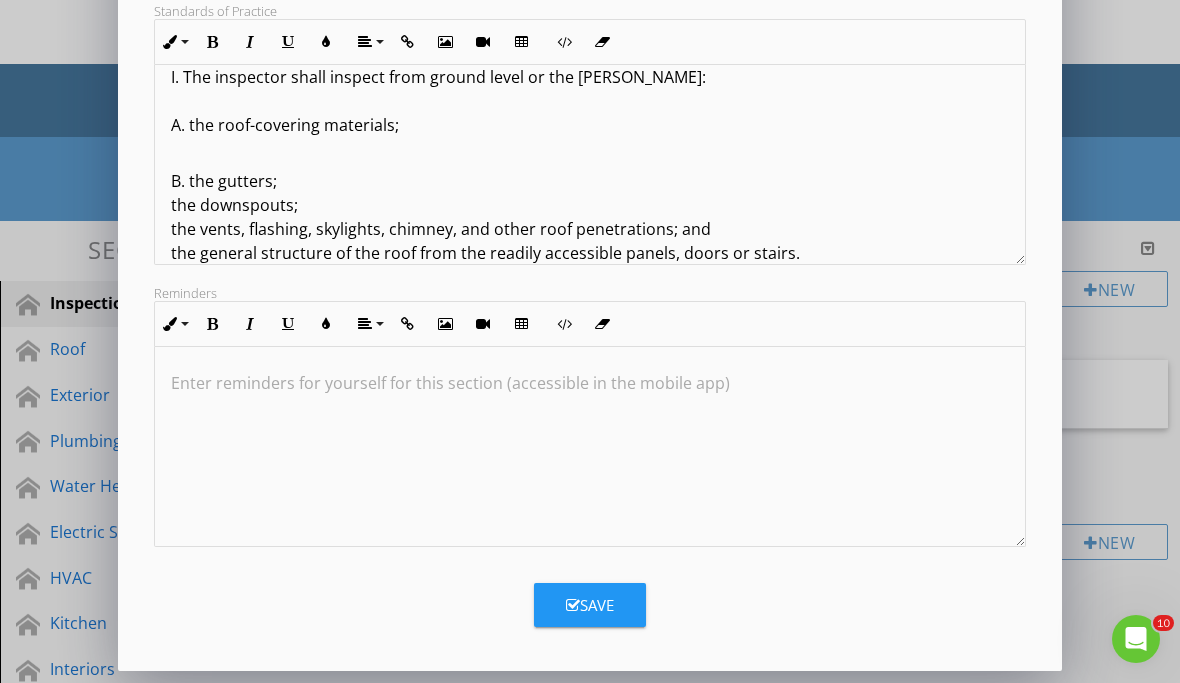 scroll, scrollTop: 139, scrollLeft: 0, axis: vertical 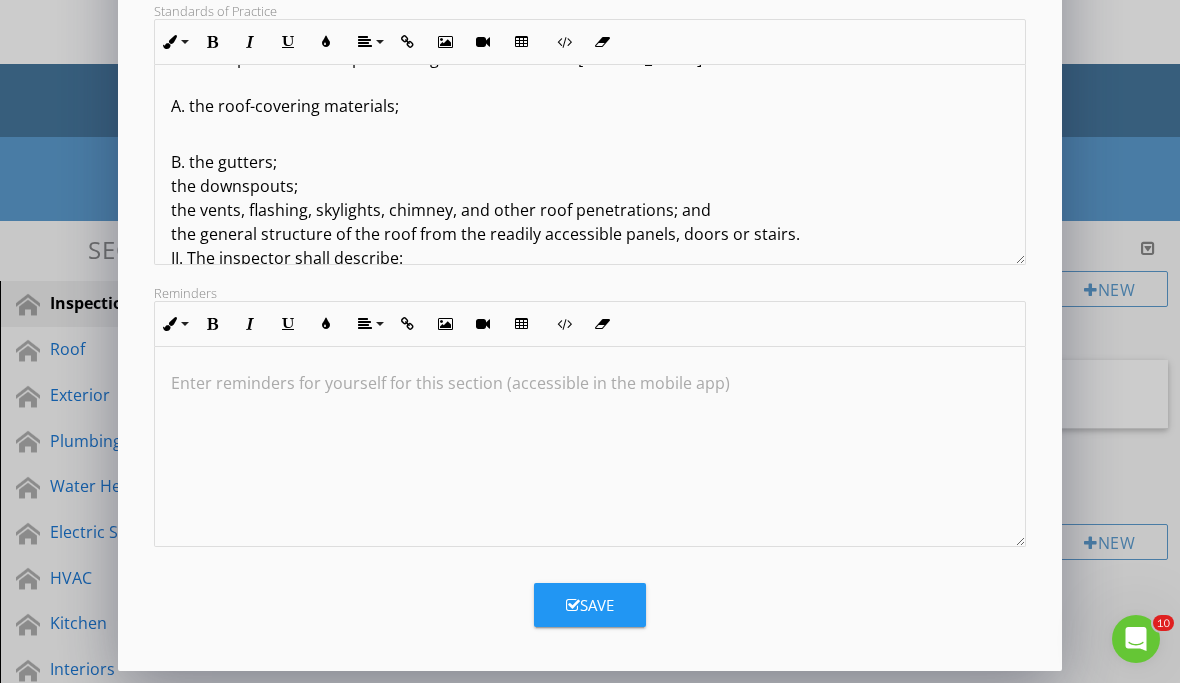 click on "B. the gutters; the downspouts; the vents, flashing, skylights, chimney, and other roof penetrations; and the general structure of the roof from the readily accessible panels, doors or stairs. II. The inspector shall describe: A. the type of roof-covering materials. III. The inspector shall report as in need of correction:    A. observed indications of active roof leaks. IV. The inspector is not required to: A. walk on any roof surface." at bounding box center [590, 294] 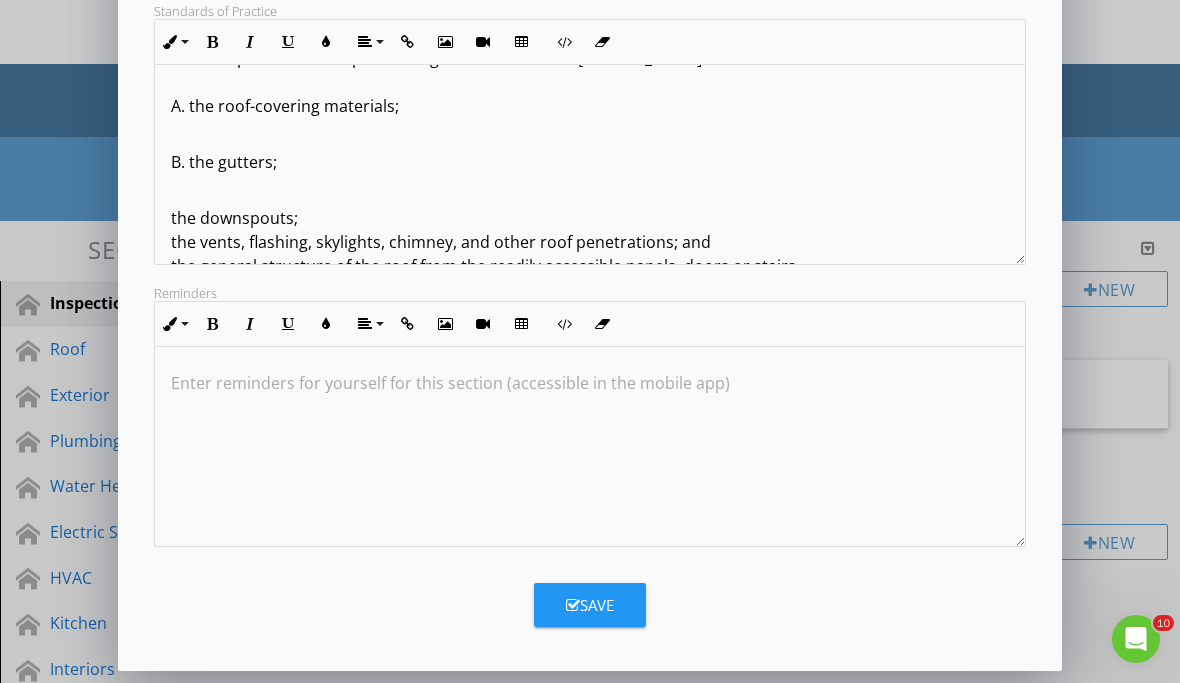 click on "Standards of Practice  Roof I. The inspector shall inspect from ground level or the [PERSON_NAME]: A. the roof-covering materials; B. the gutters; the downspouts; the vents, flashing, skylights, chimney, and other roof penetrations; and the general structure of the roof from the readily accessible panels, doors or stairs. II. The inspector shall describe: A. the type of roof-covering materials. III. The inspector shall report as in need of correction:    A. observed indications of active roof leaks. IV. The inspector is not required to: A. walk on any roof surface. B. predict the service life expectancy . C. inspect underground downspout diverter drainage pipes. D. remove snow, ice, debris or other conditions that prohibit the observation of the roof surfaces. E. move insulation. F. inspect antennae, satellite dishes, lightning arresters, de-icing equipment, or similar attachments. G. walk on any roof areas that appear, in the inspector's opinion, to be unsafe. I. perform a water test." at bounding box center (590, 514) 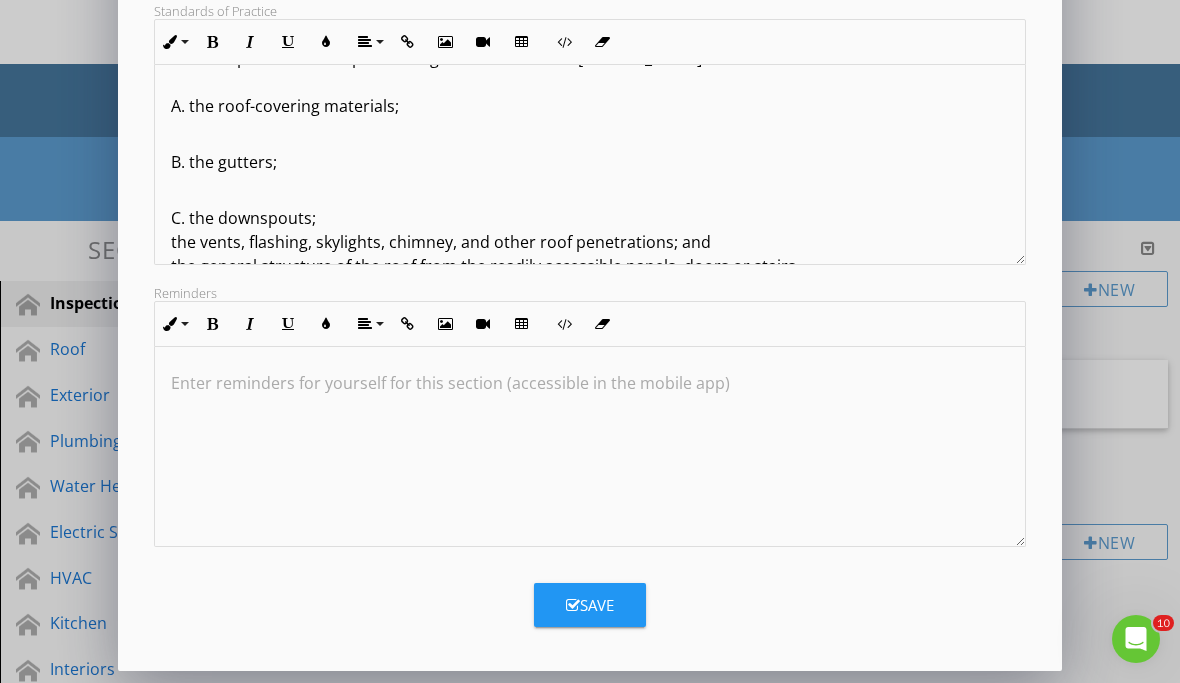 click on "C. the downspouts; the vents, flashing, skylights, chimney, and other roof penetrations; and the general structure of the roof from the readily accessible panels, doors or stairs. II. The inspector shall describe: A. the type of roof-covering materials. III. The inspector shall report as in need of correction:    A. observed indications of active roof leaks. IV. The inspector is not required to: A. walk on any roof surface." at bounding box center [590, 338] 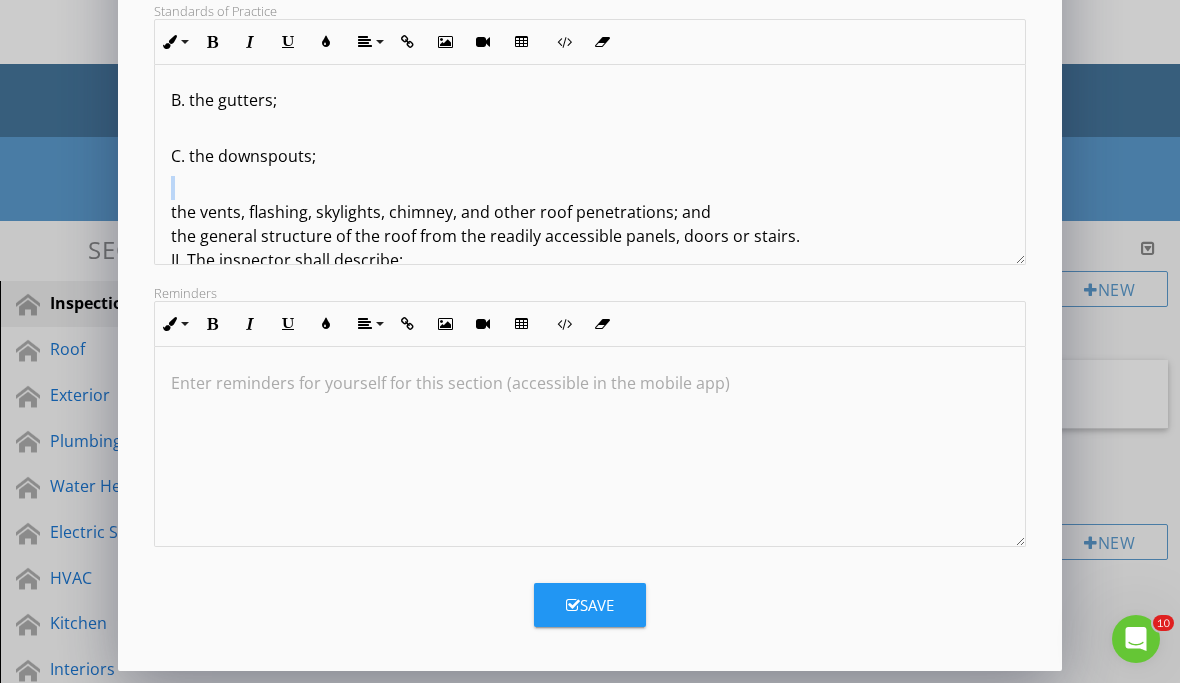 scroll, scrollTop: 220, scrollLeft: 0, axis: vertical 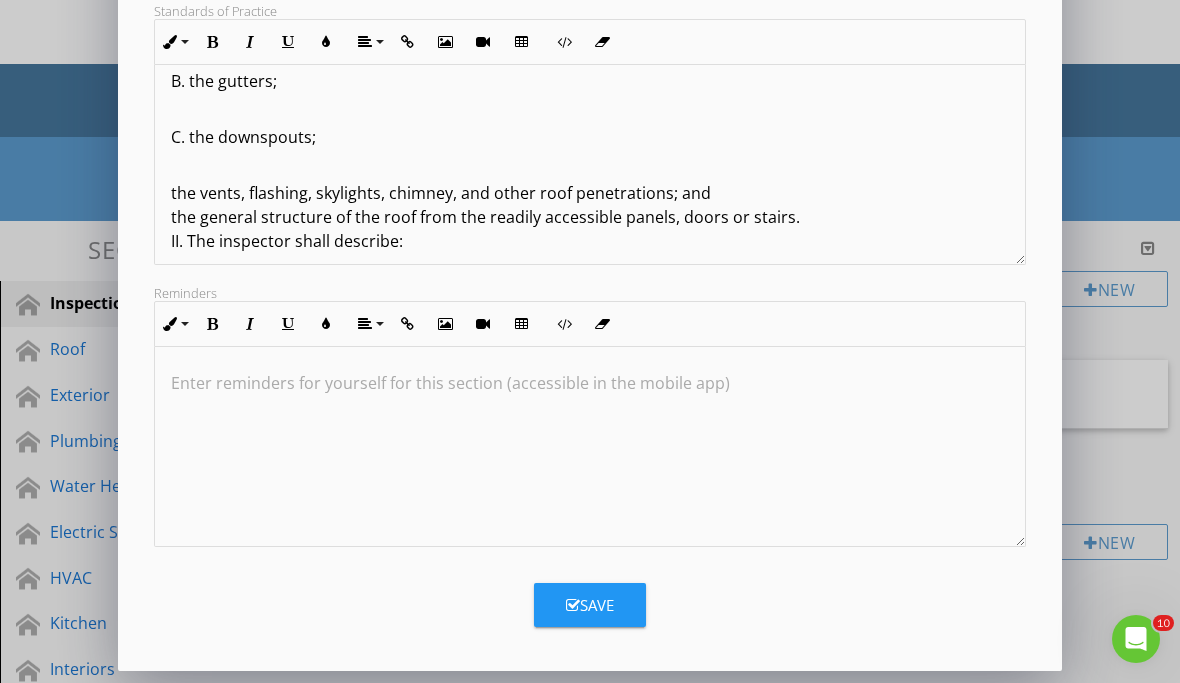 click on "the vents, flashing, skylights, chimney, and other roof penetrations; and the general structure of the roof from the readily accessible panels, doors or stairs. II. The inspector shall describe: A. the type of roof-covering materials. III. The inspector shall report as in need of correction:    A. observed indications of active roof leaks. IV. The inspector is not required to: A. walk on any roof surface." at bounding box center (590, 301) 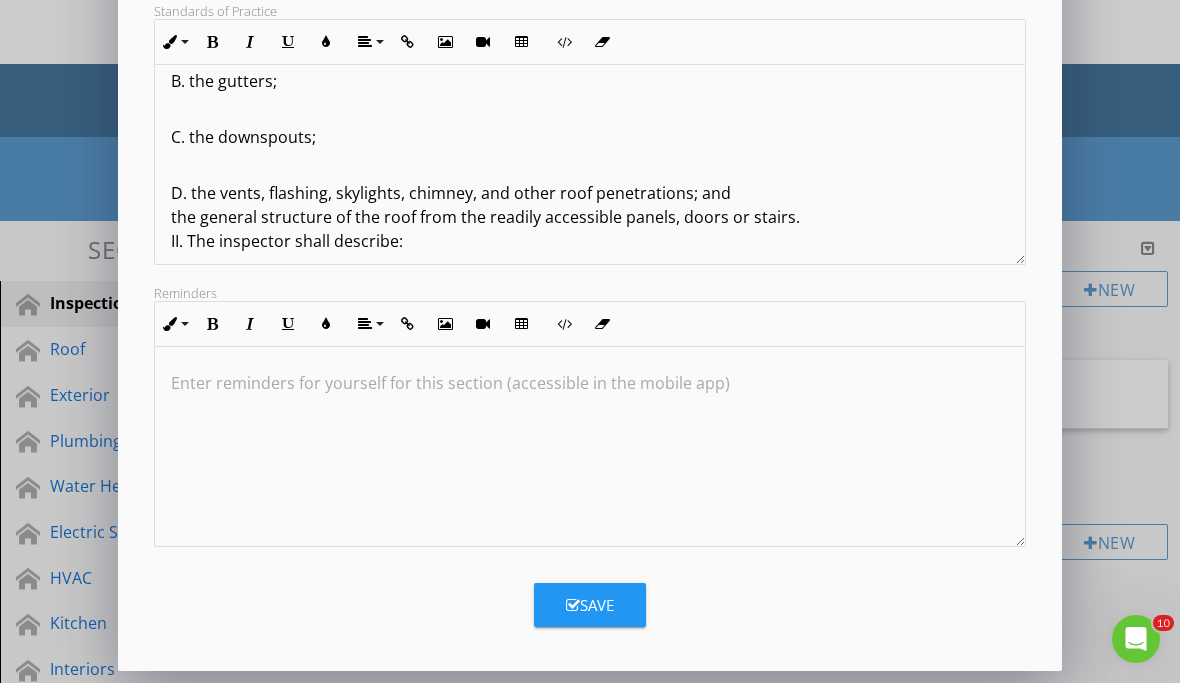 click on "D. the vents, flashing, skylights, chimney, and other roof penetrations; and the general structure of the roof from the readily accessible panels, doors or stairs. II. The inspector shall describe: A. the type of roof-covering materials. III. The inspector shall report as in need of correction:    A. observed indications of active roof leaks. IV. The inspector is not required to: A. walk on any roof surface." at bounding box center [590, 301] 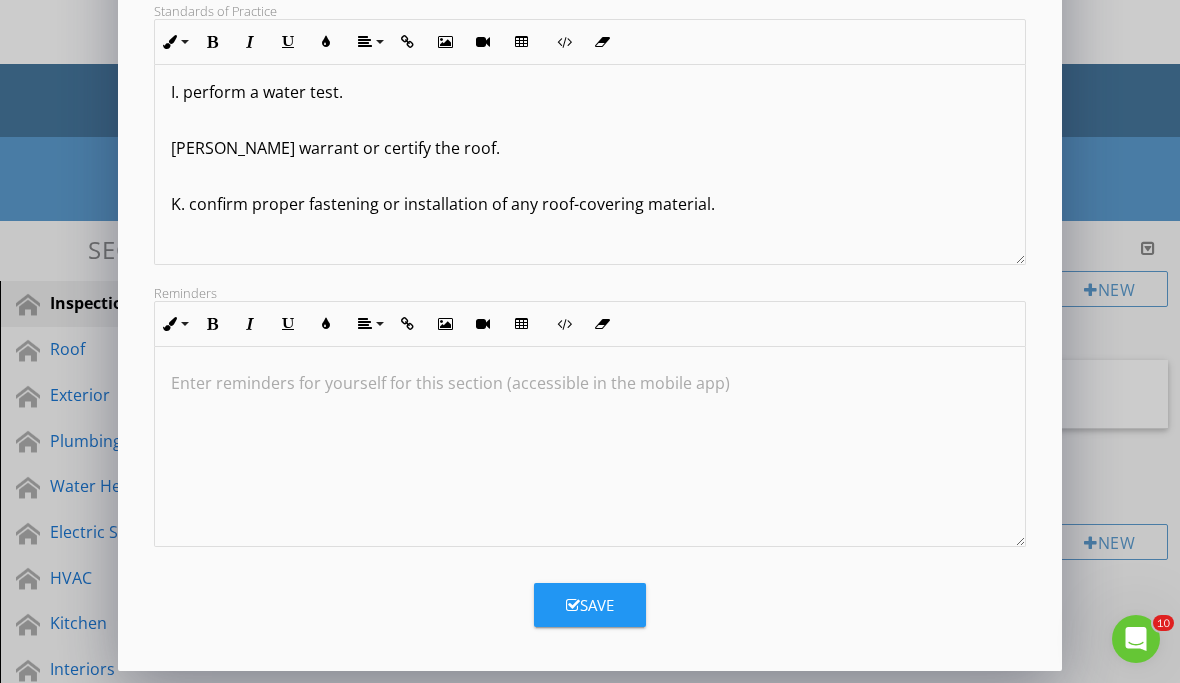 scroll, scrollTop: 1041, scrollLeft: 0, axis: vertical 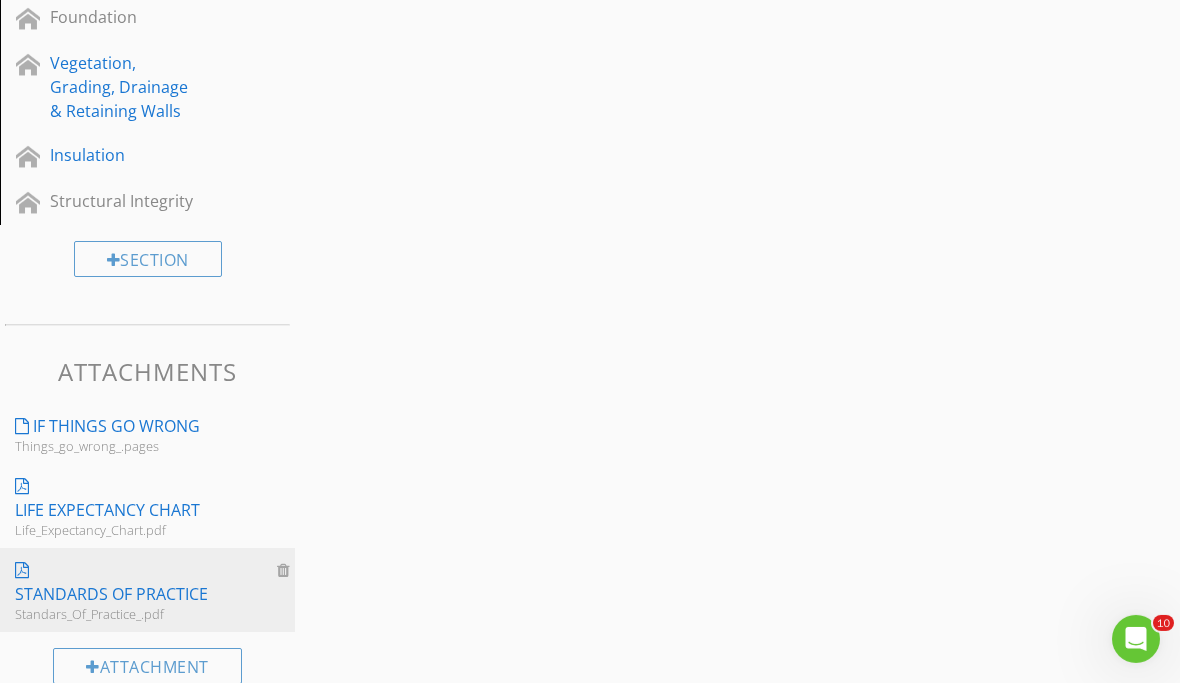 click on "Standards Of Practice" at bounding box center (111, 594) 